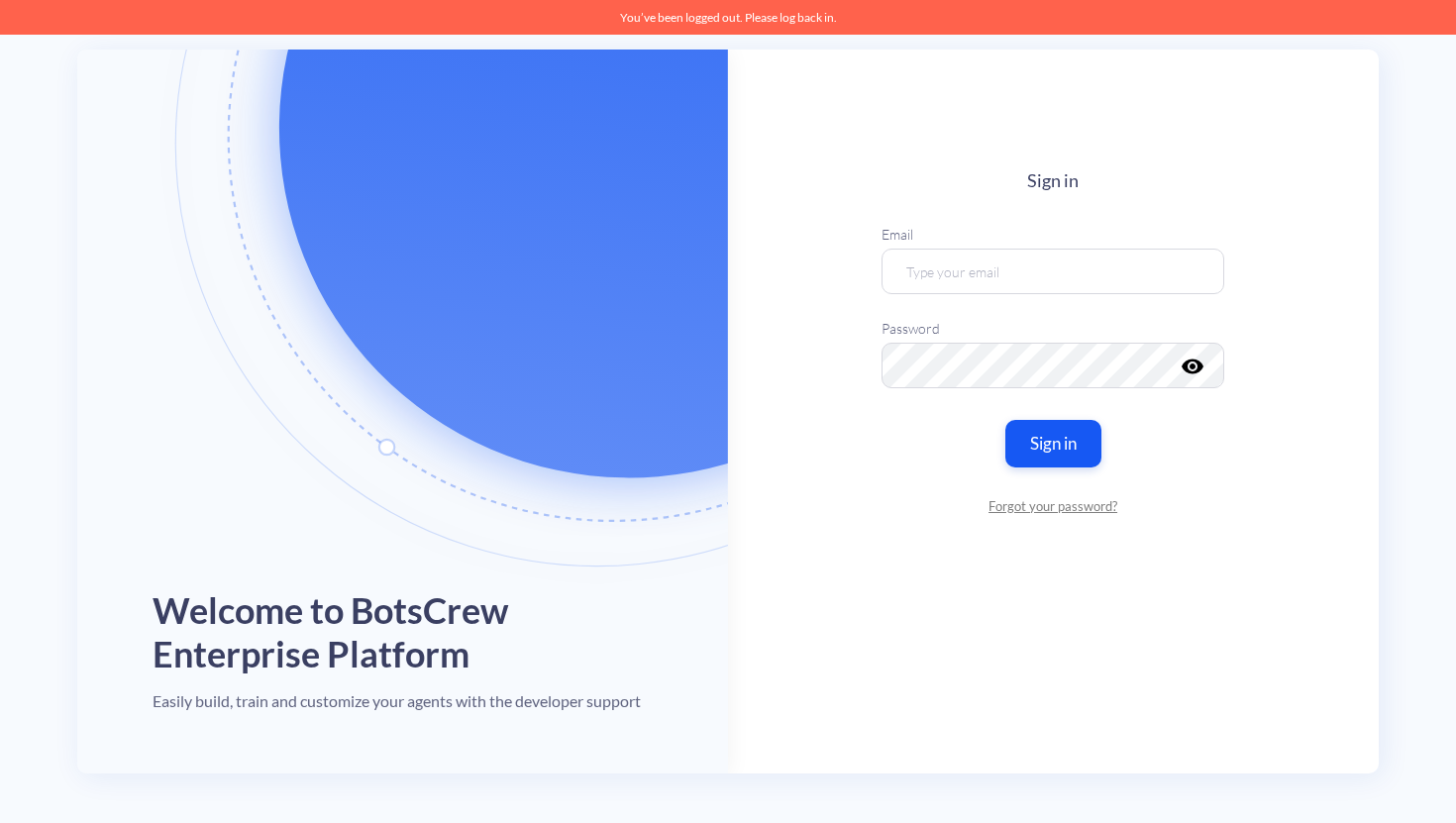 scroll, scrollTop: 0, scrollLeft: 0, axis: both 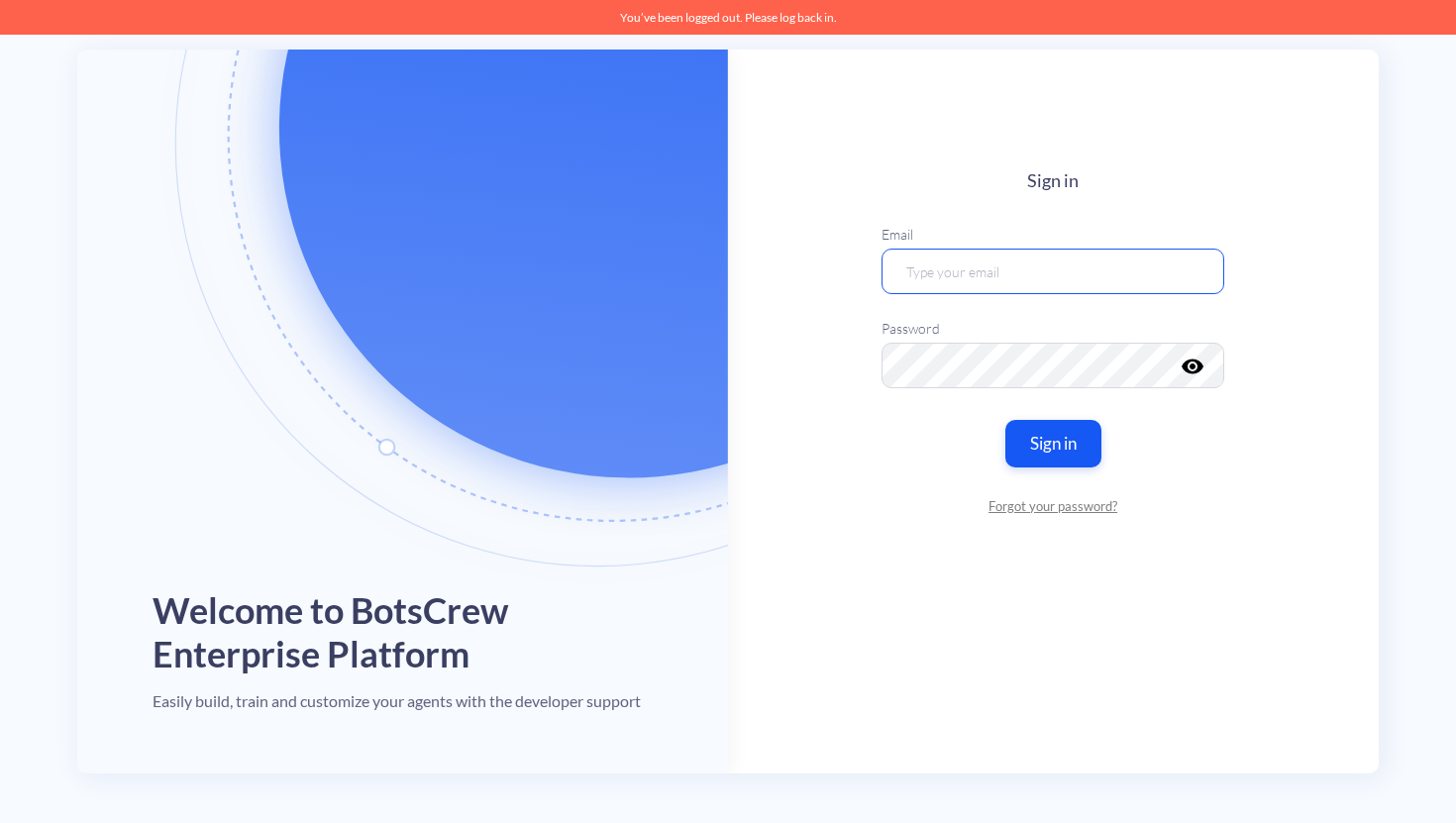 click at bounding box center [1053, 271] 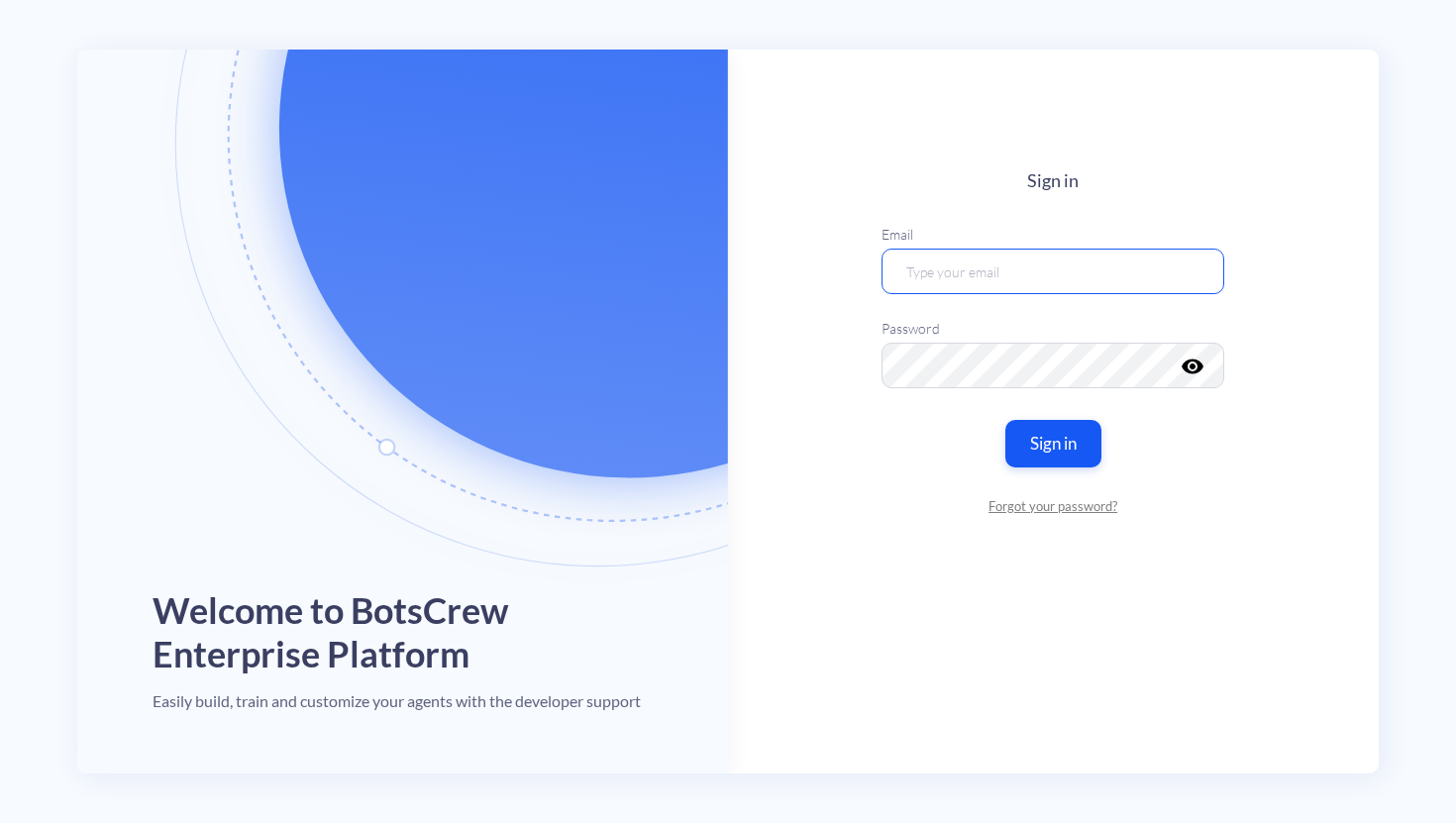type on "maite@[EMAIL]" 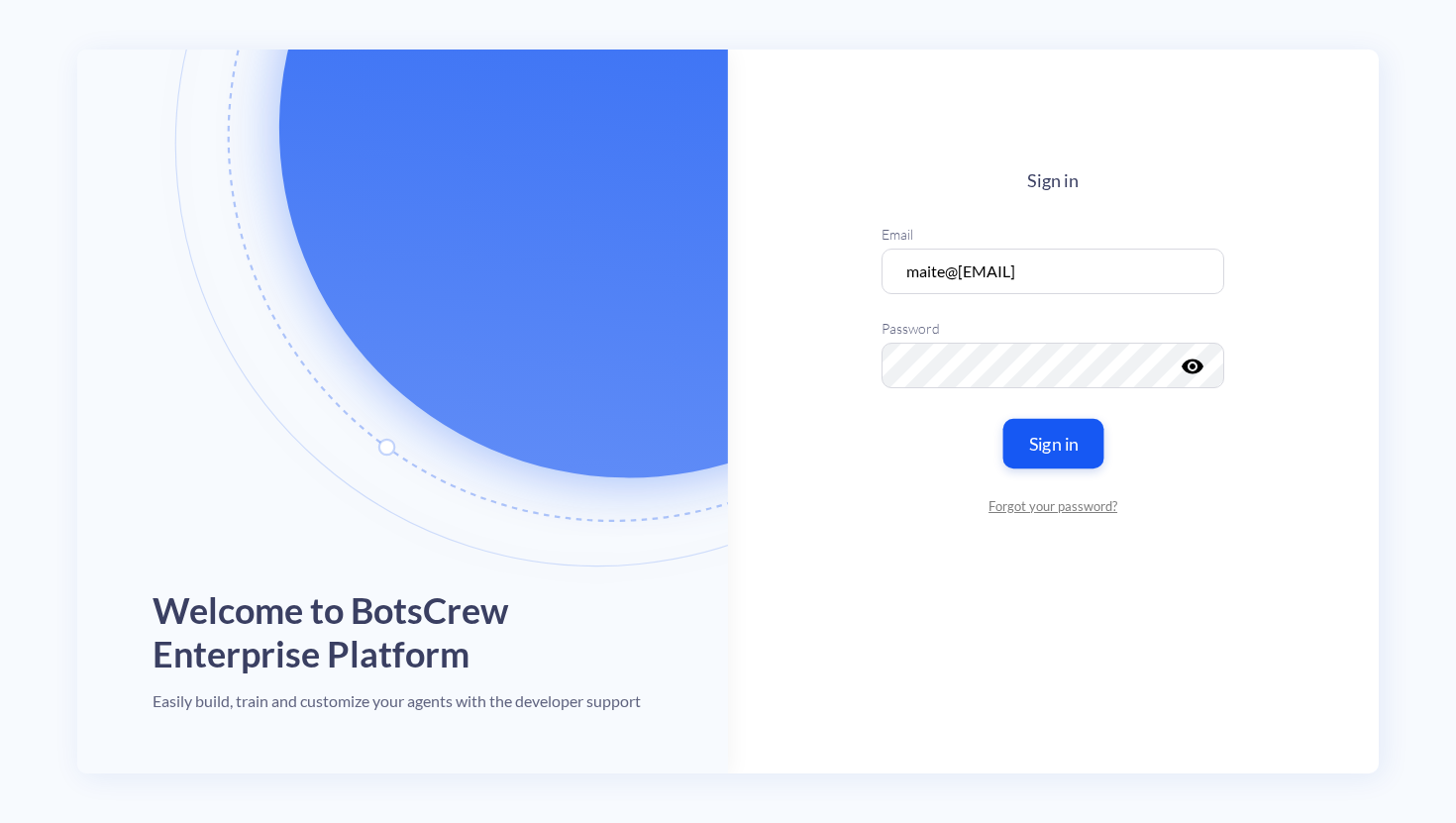 click on "Sign in" at bounding box center [1054, 443] 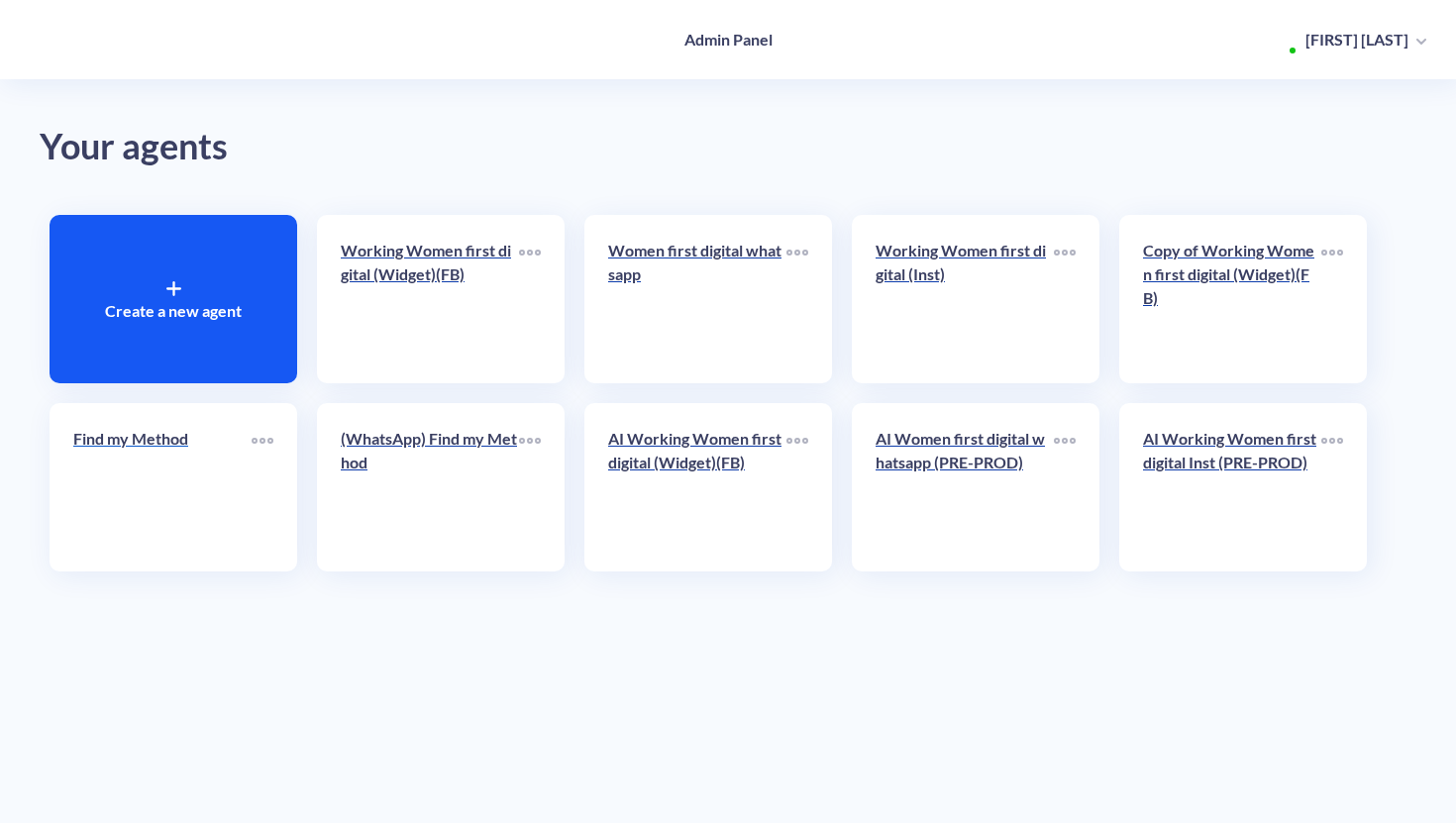 click on "Find my Method" at bounding box center [162, 487] 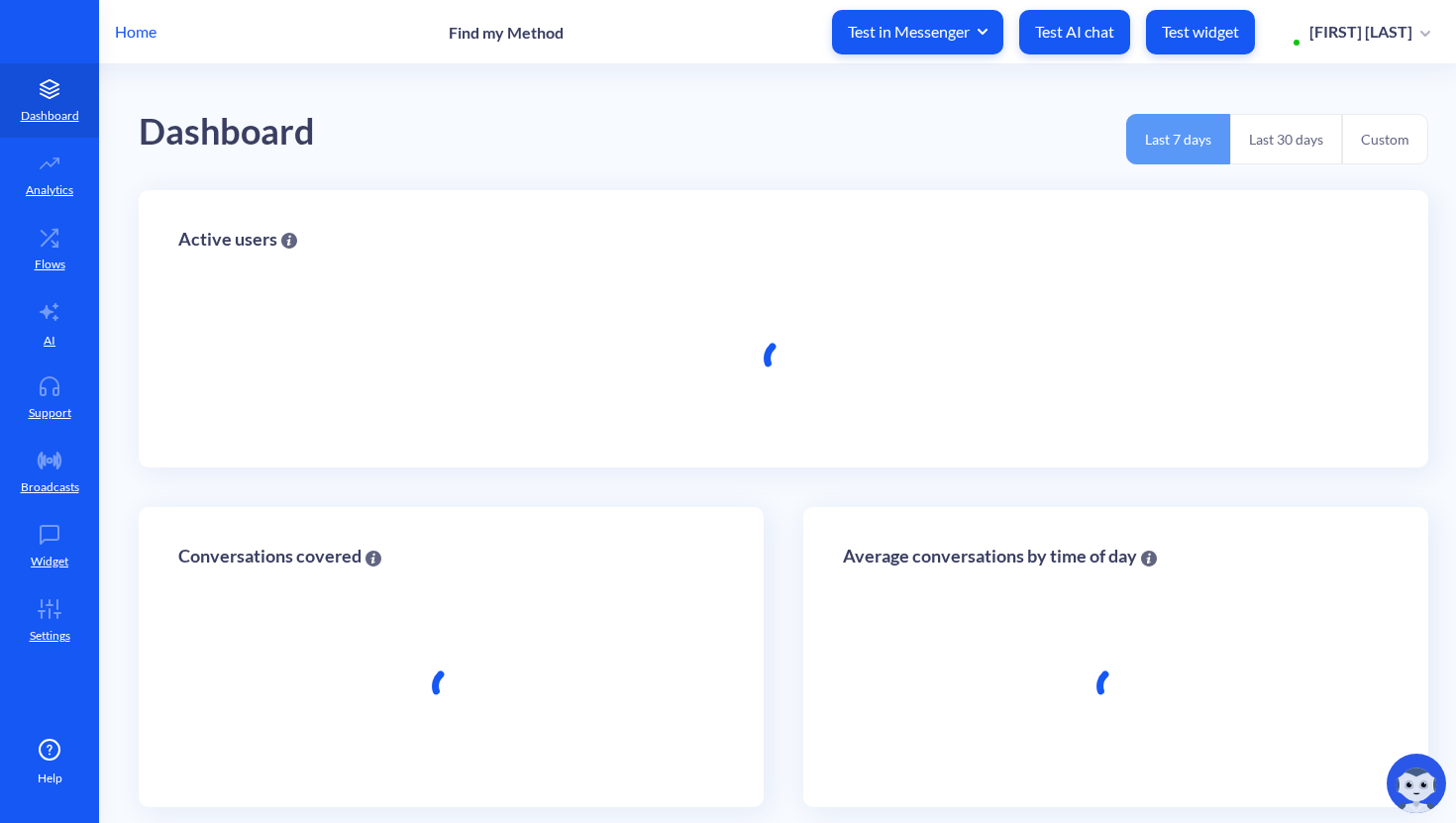 scroll, scrollTop: 0, scrollLeft: 0, axis: both 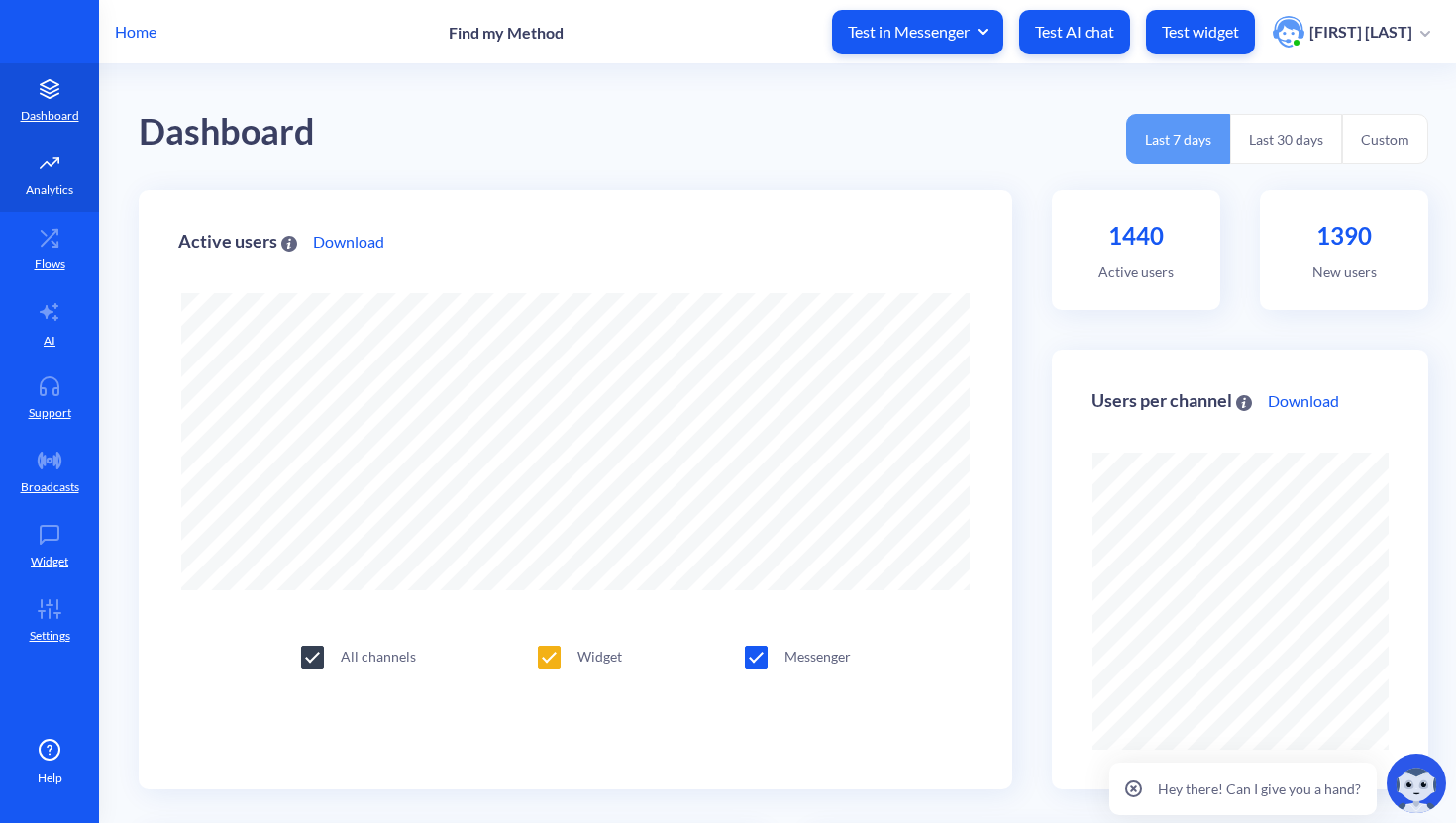 click on "Analytics" at bounding box center (50, 190) 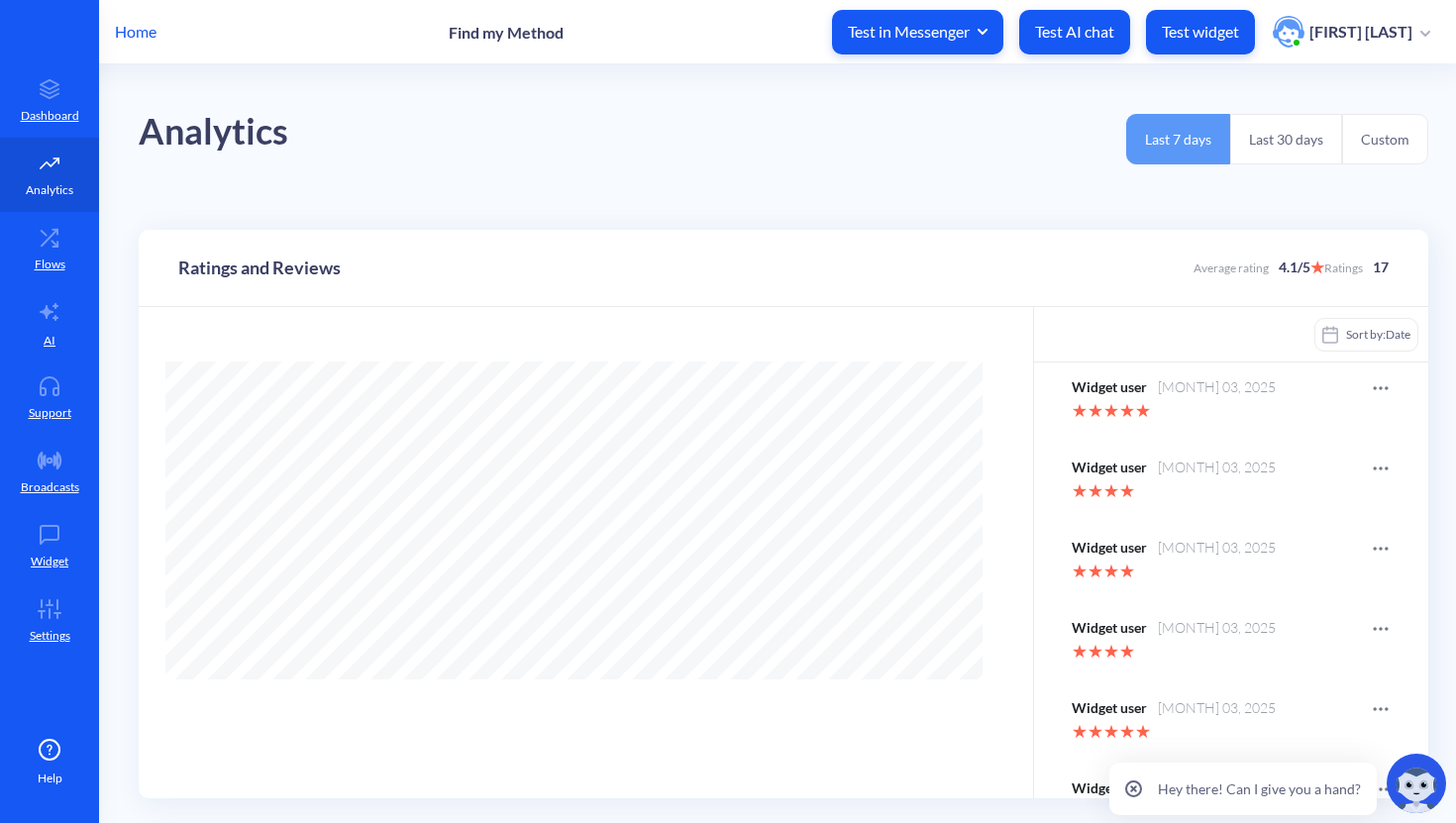 scroll, scrollTop: 989550, scrollLeft: 989020, axis: both 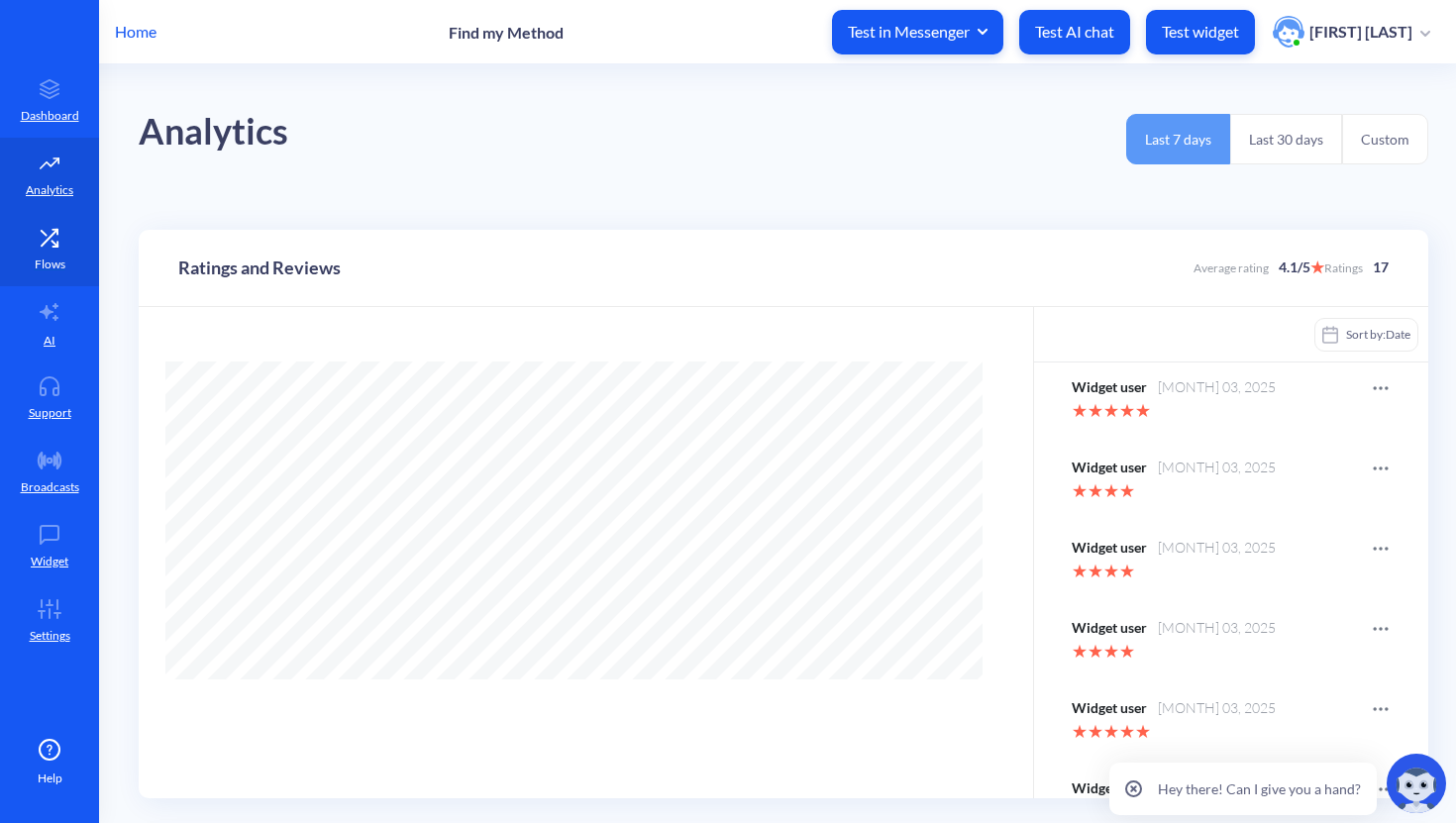 click on "Flows" at bounding box center [50, 264] 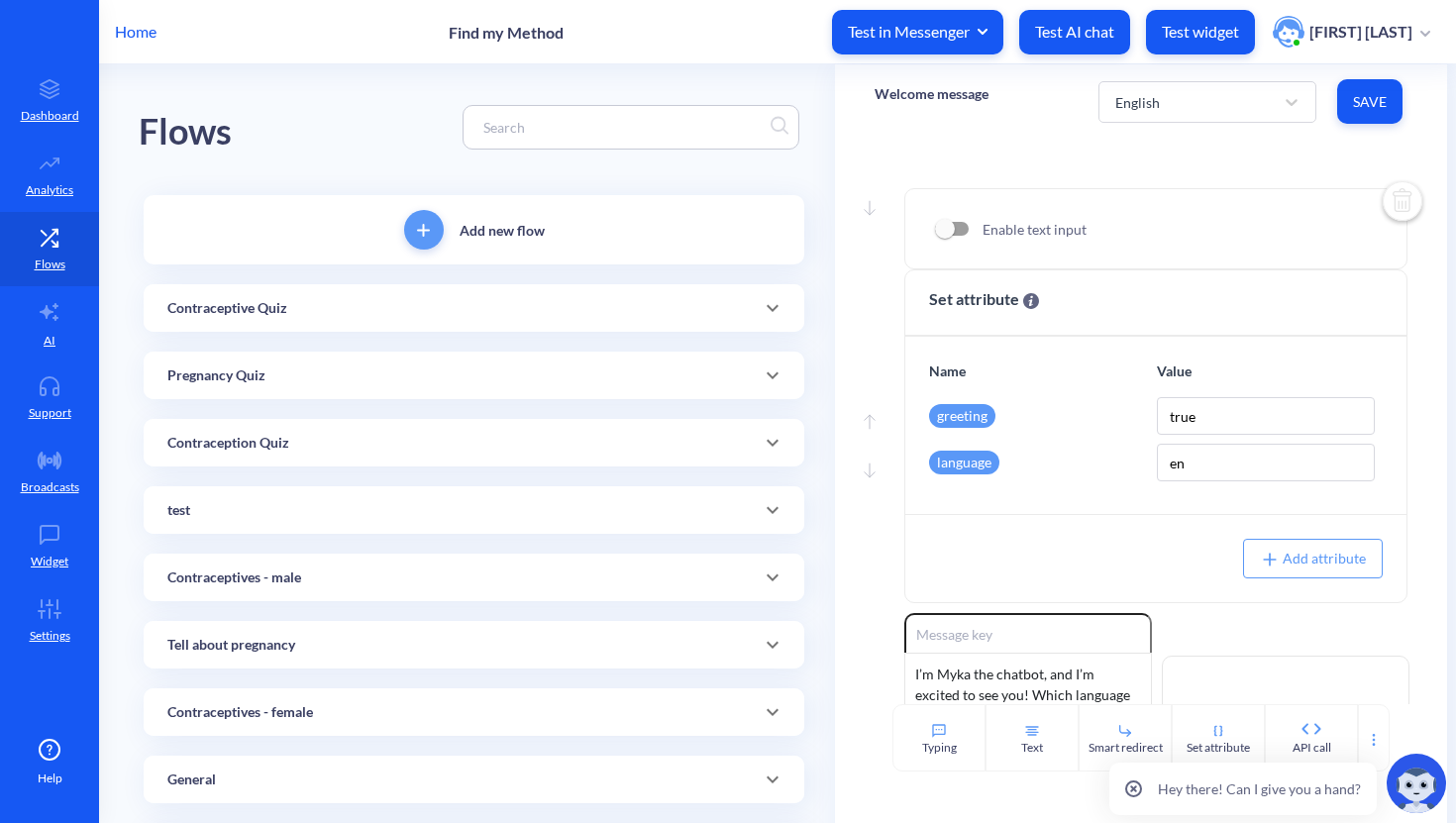 scroll, scrollTop: 657, scrollLeft: 0, axis: vertical 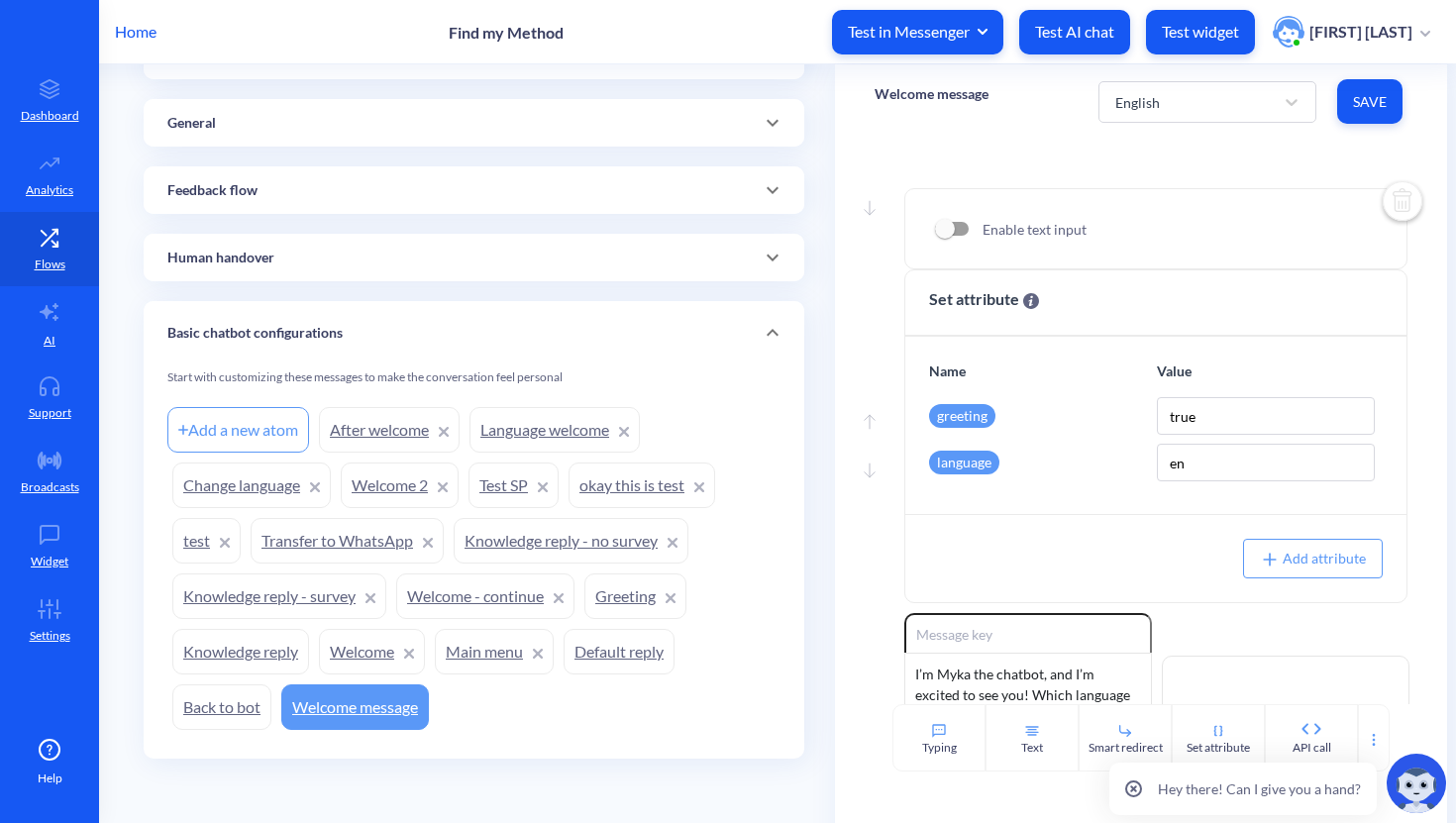click on "General" at bounding box center (473, 123) 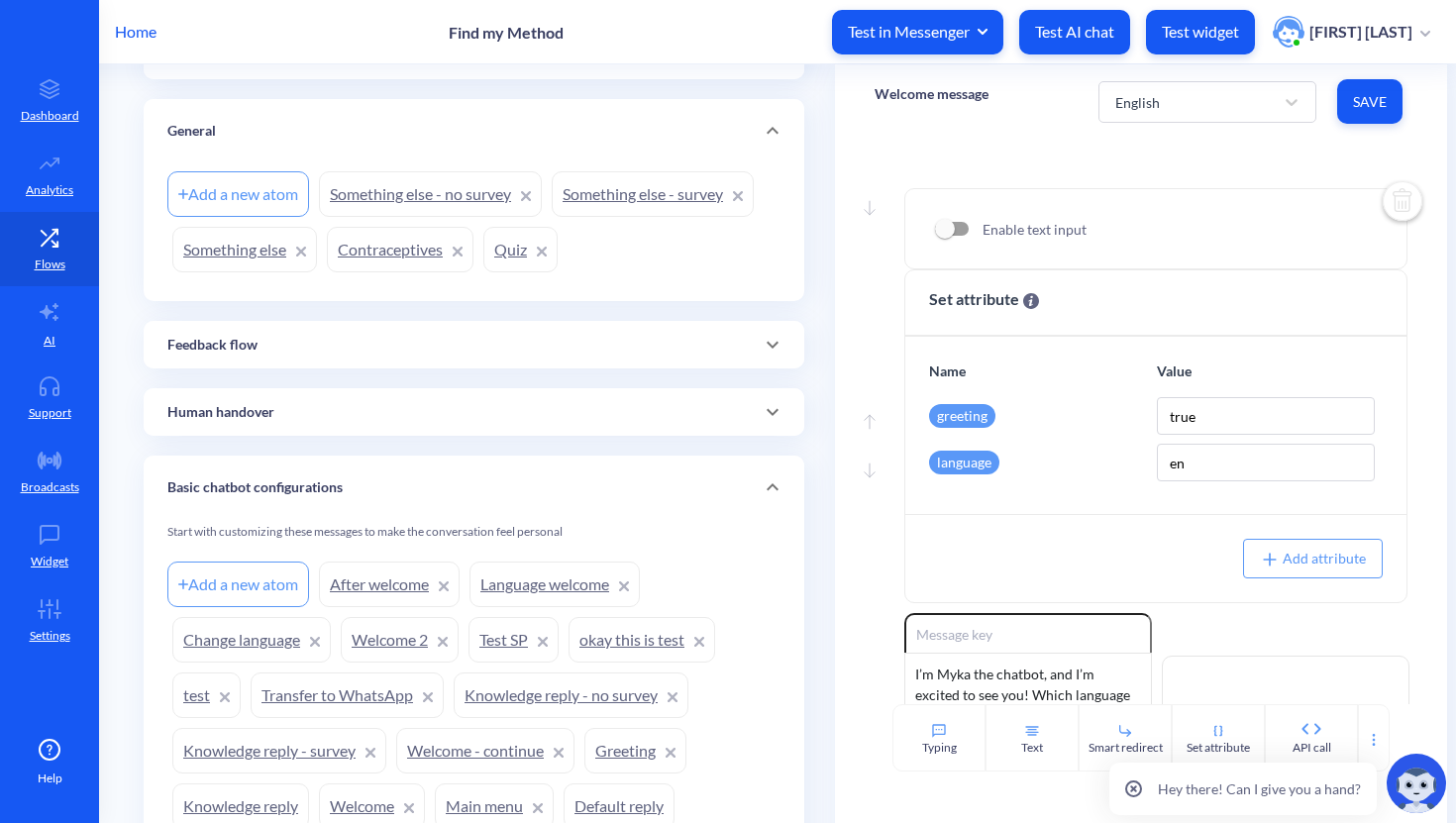 click on "Feedback flow" at bounding box center (212, 345) 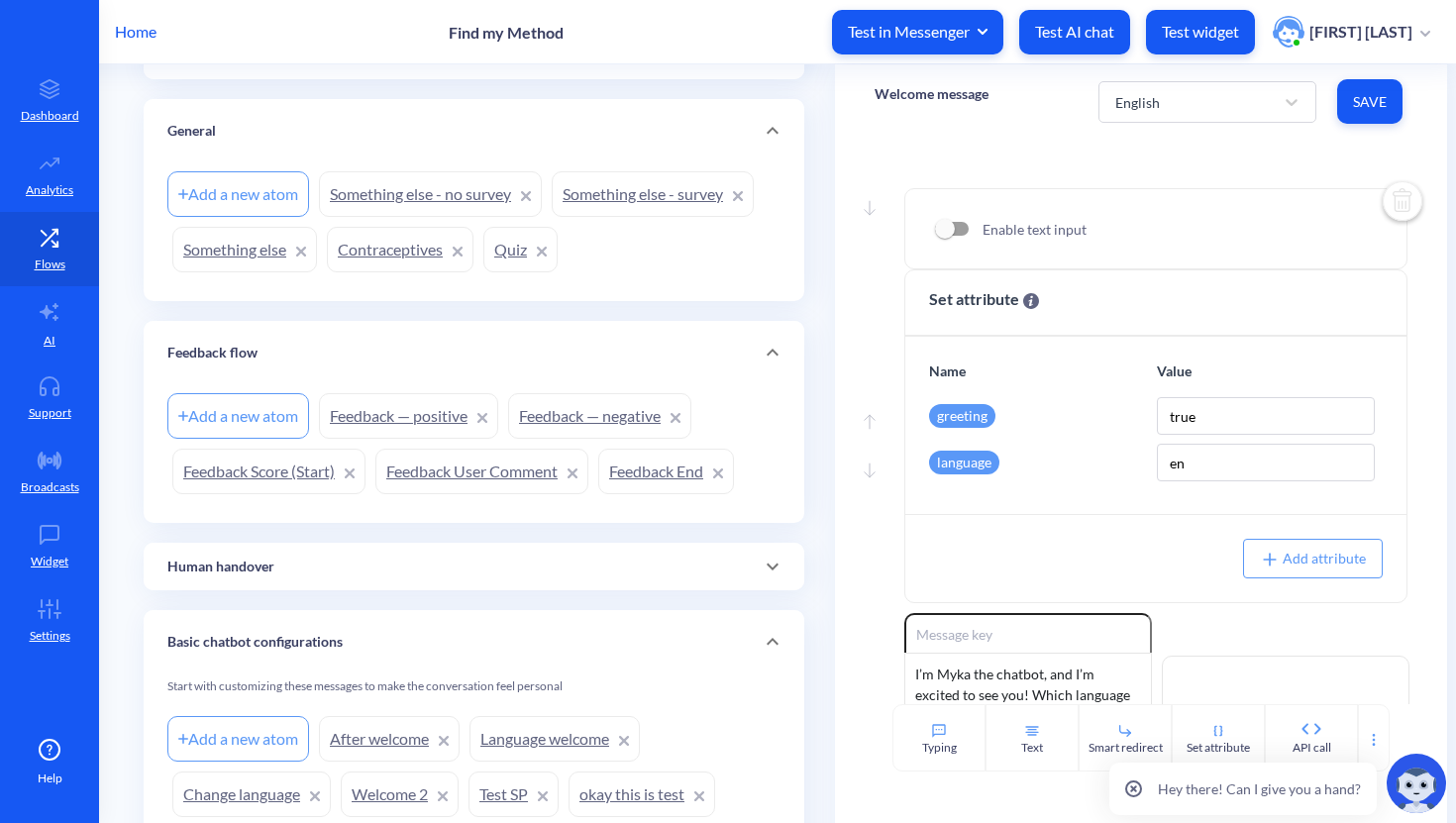 click on "Feedback flow" at bounding box center [212, 353] 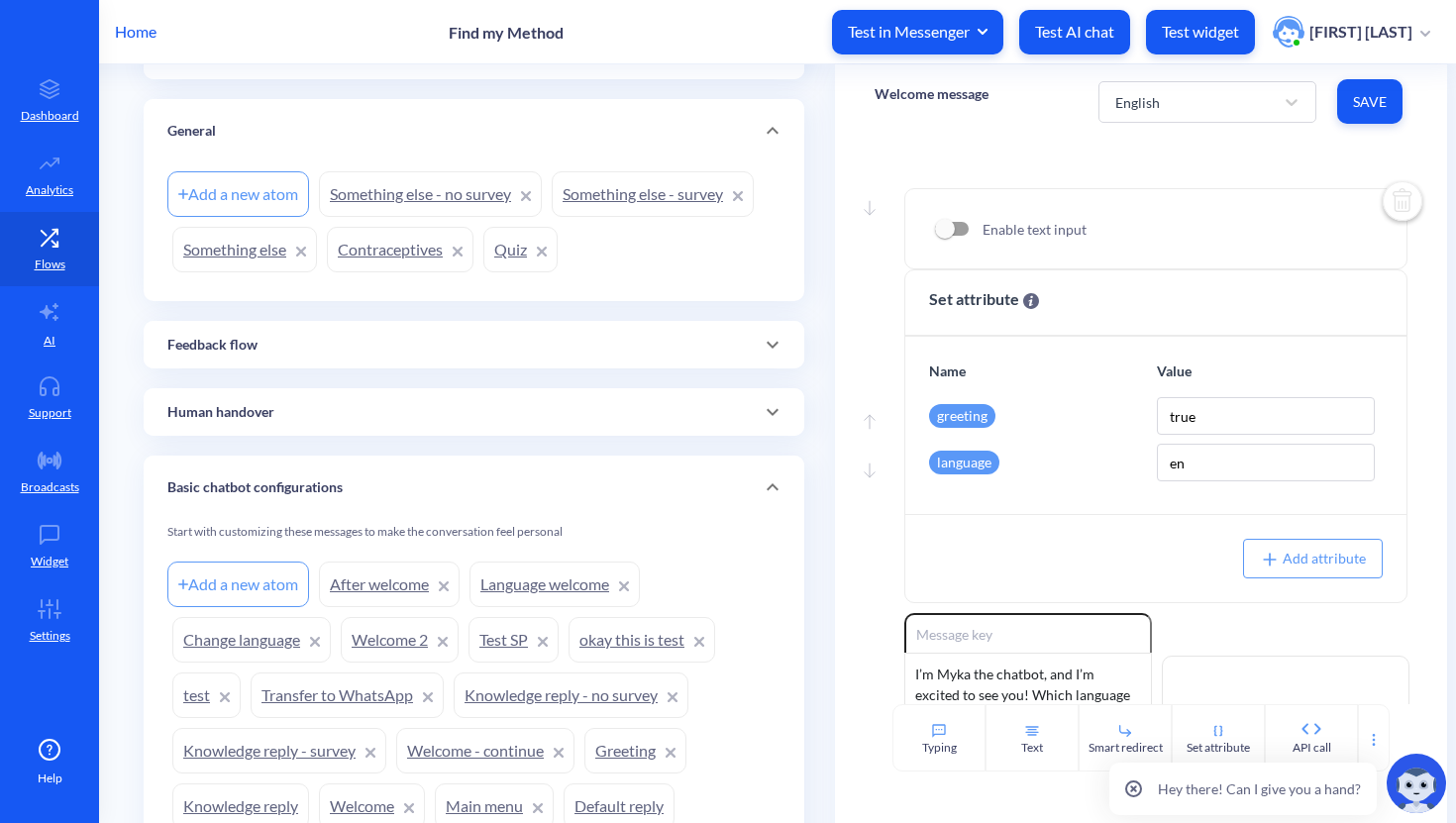 click on "Human handover" at bounding box center [221, 412] 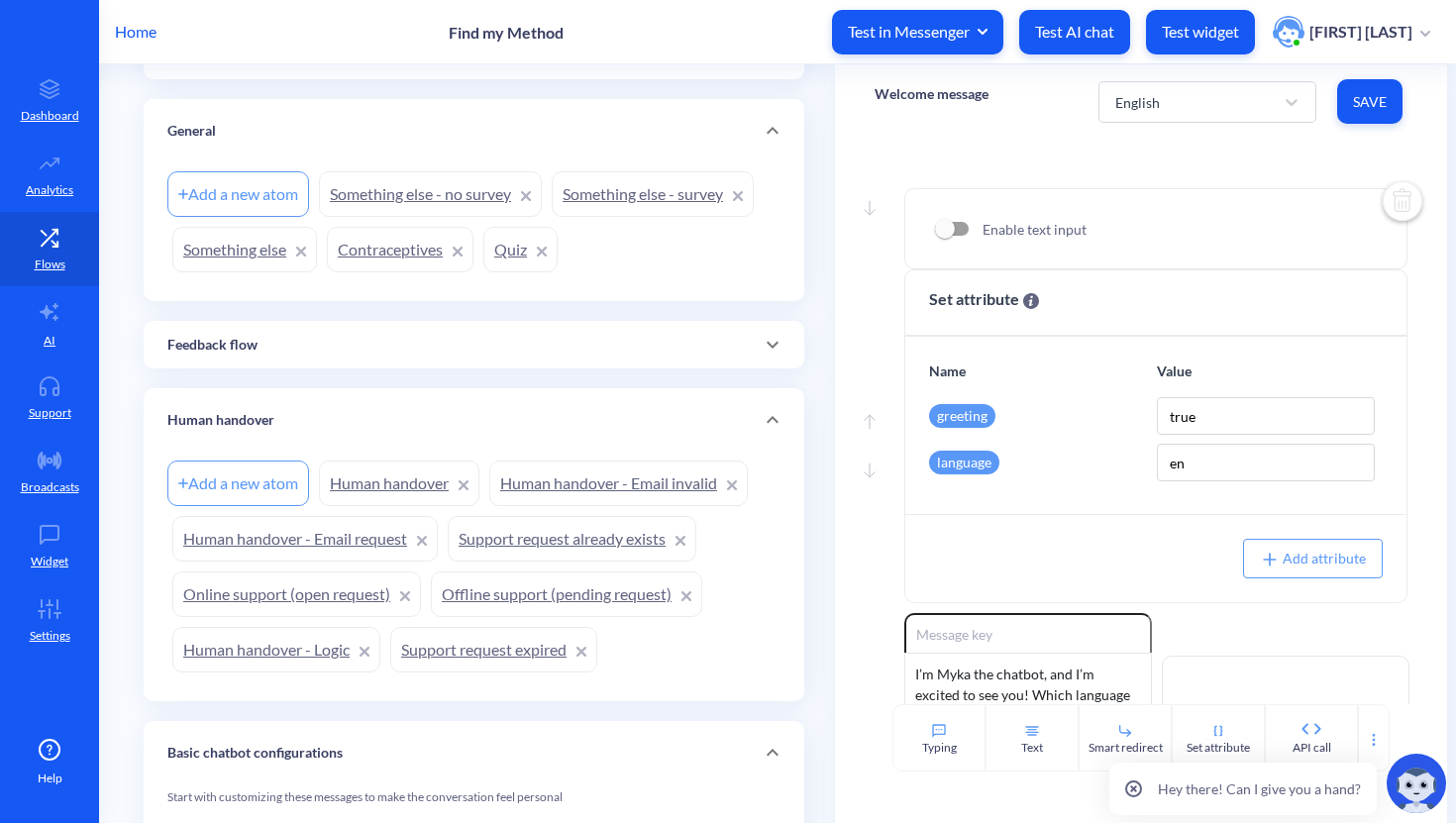 click on "Human handover" at bounding box center [221, 420] 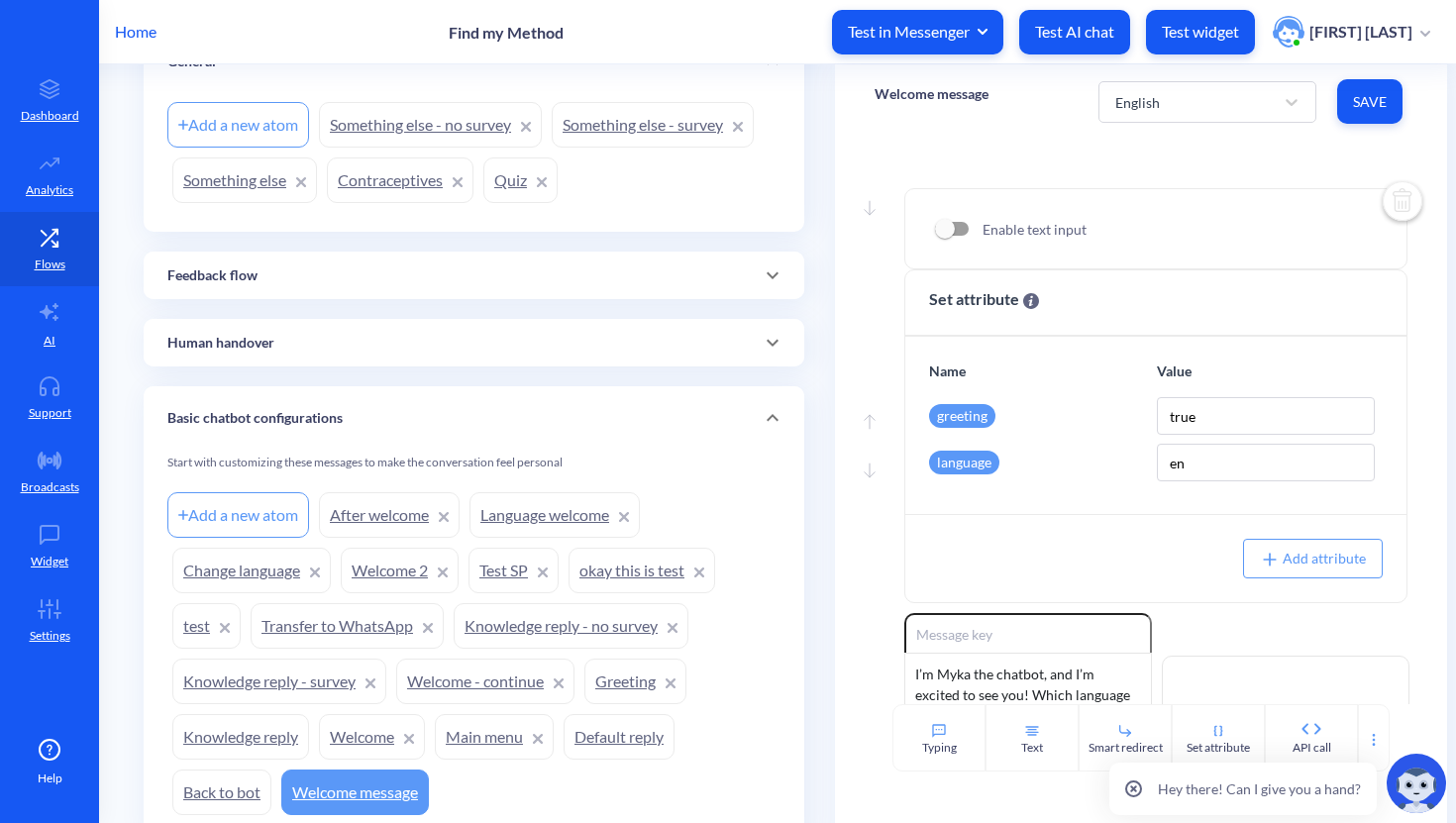 scroll, scrollTop: 811, scrollLeft: 0, axis: vertical 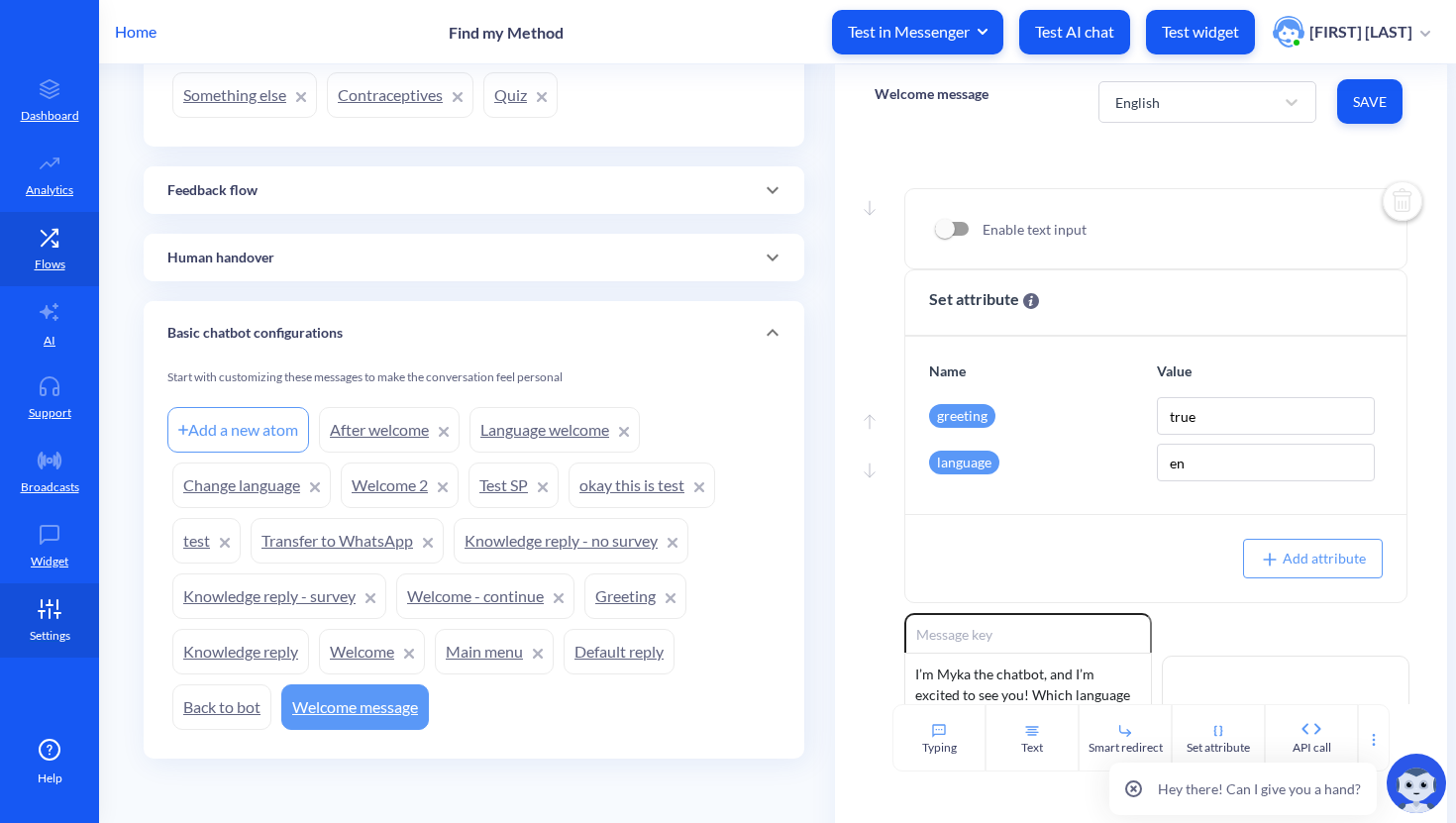 click on "Settings" at bounding box center (50, 636) 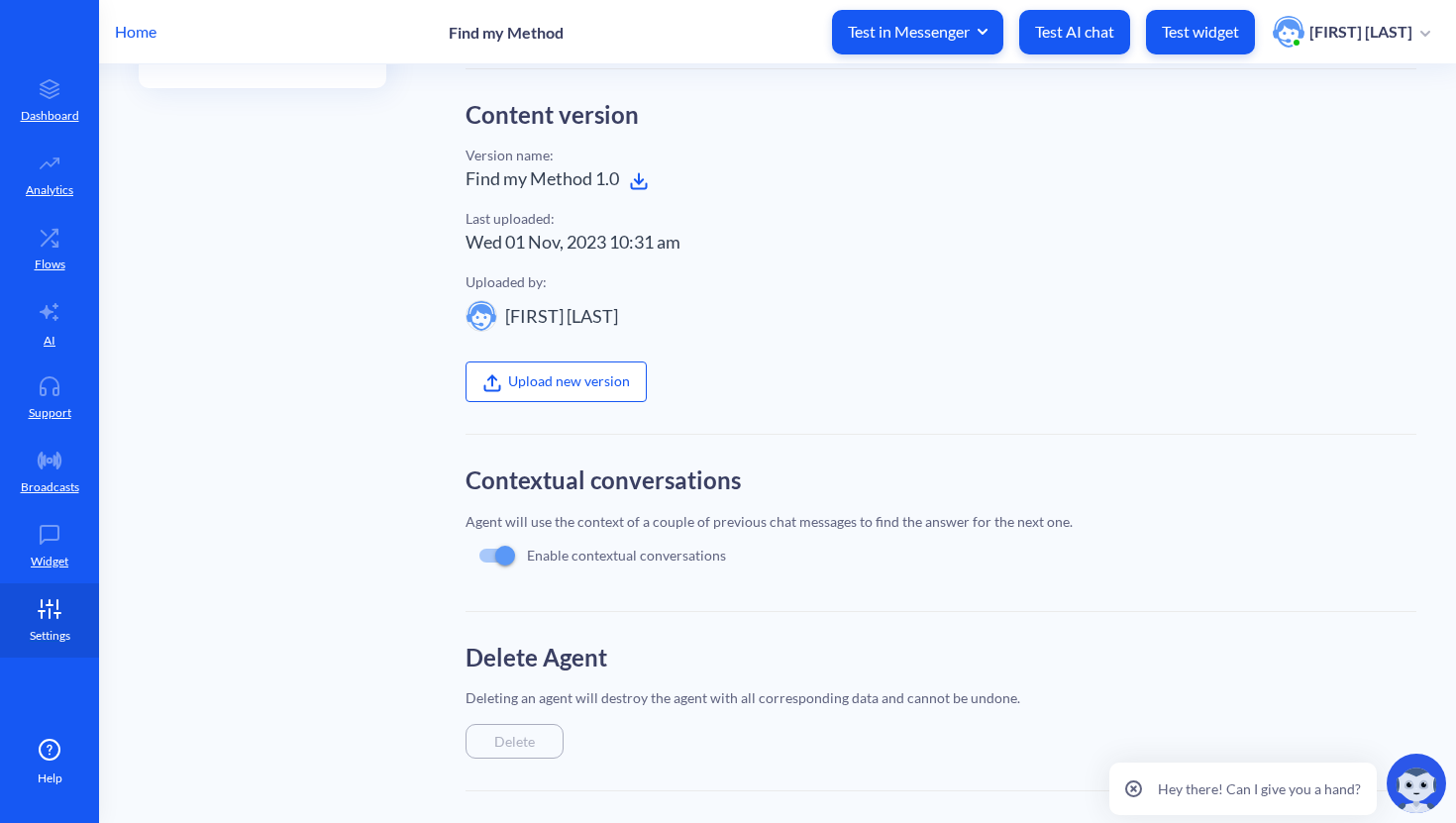 scroll, scrollTop: 518, scrollLeft: 0, axis: vertical 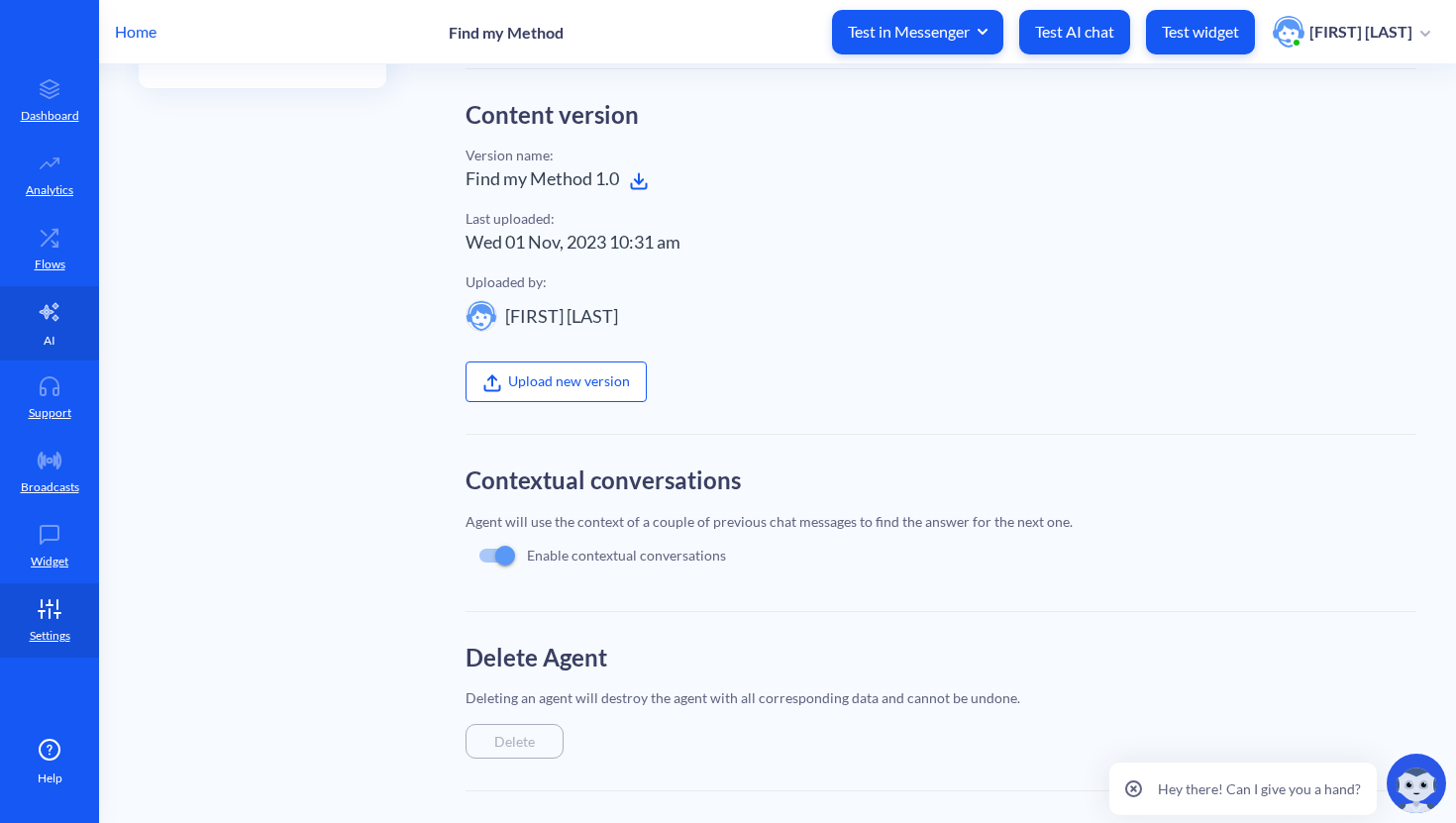 click 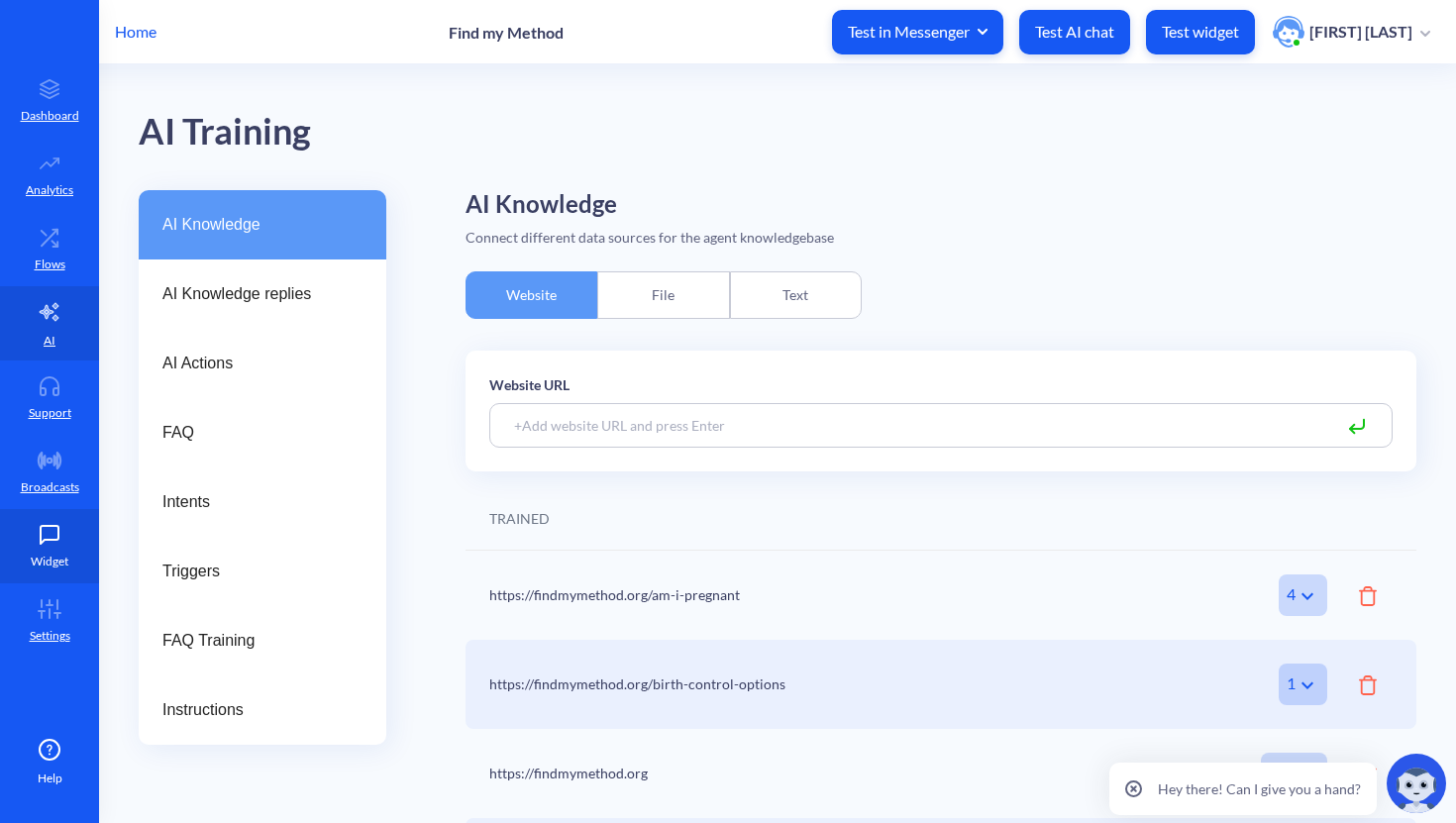 click 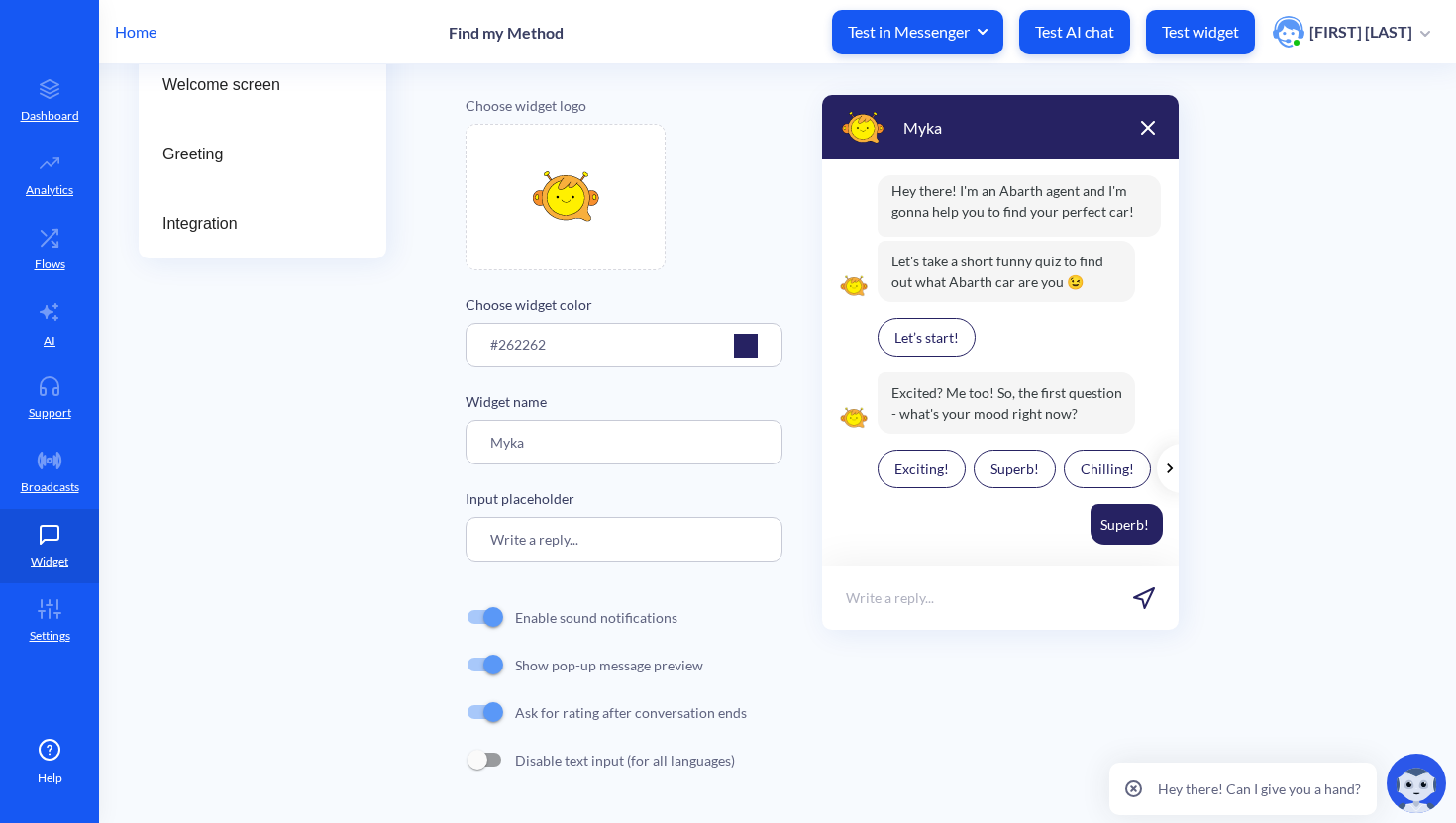 scroll, scrollTop: 35, scrollLeft: 0, axis: vertical 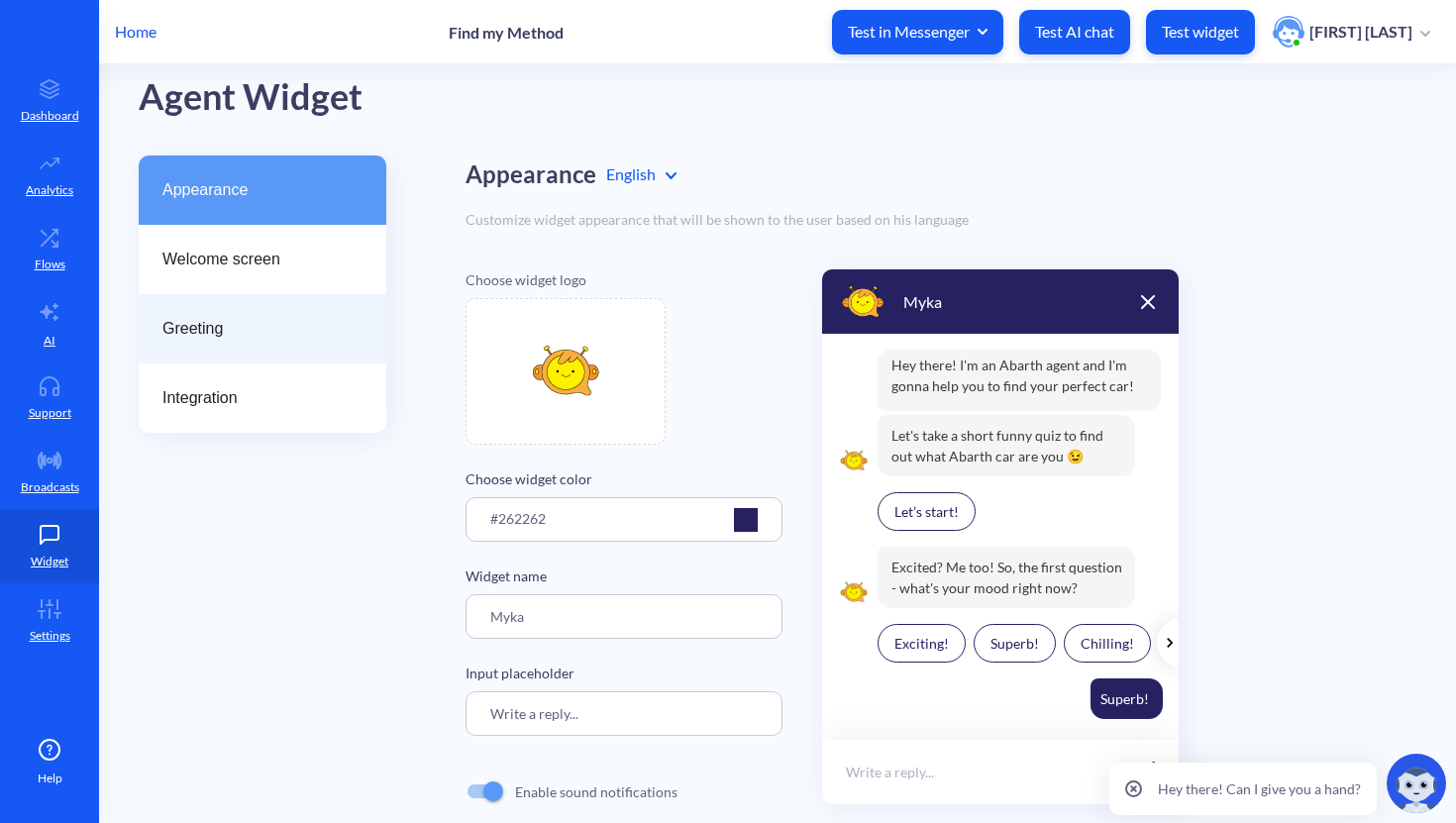 click on "Greeting" at bounding box center [255, 329] 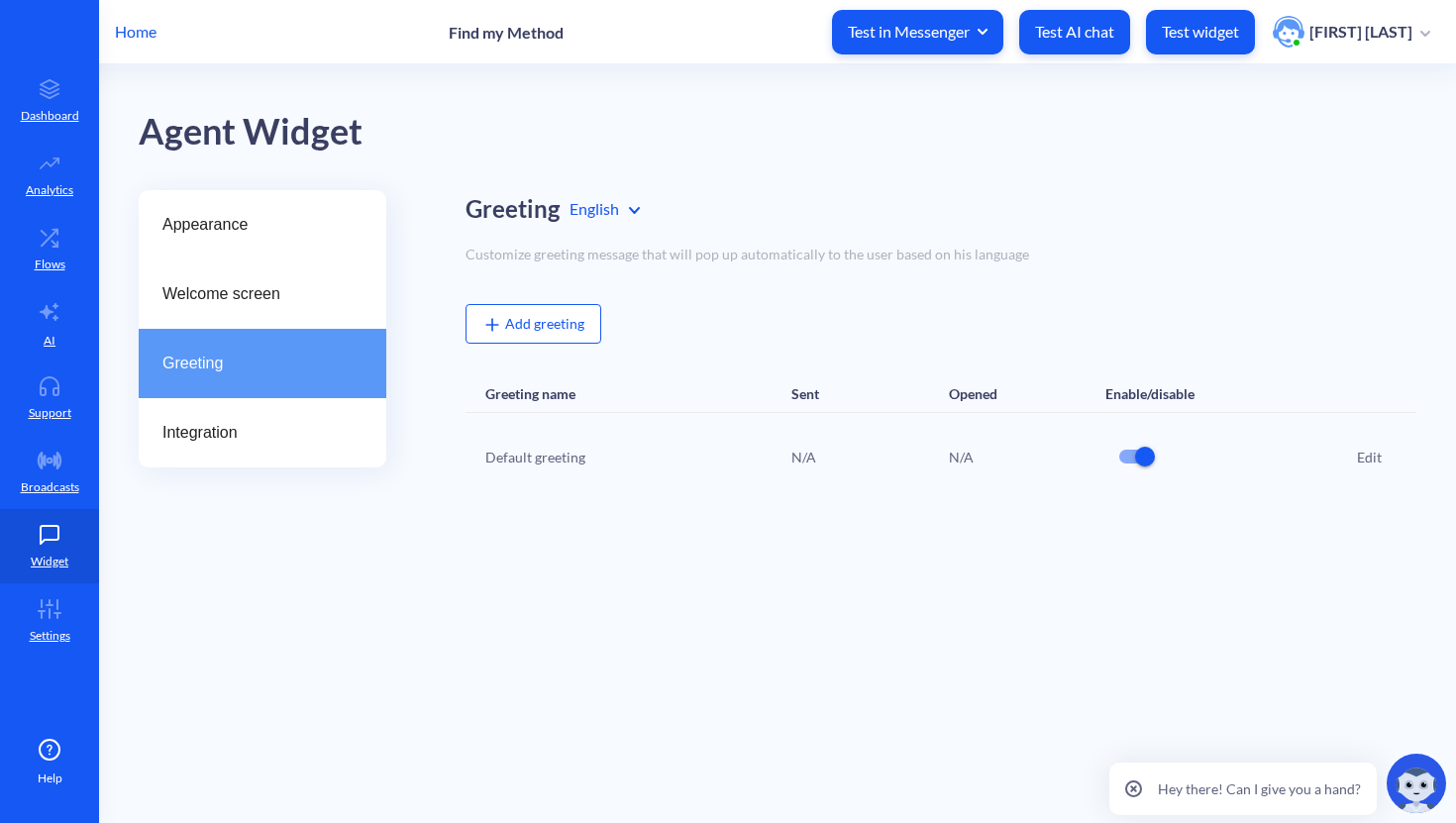 scroll, scrollTop: 0, scrollLeft: 0, axis: both 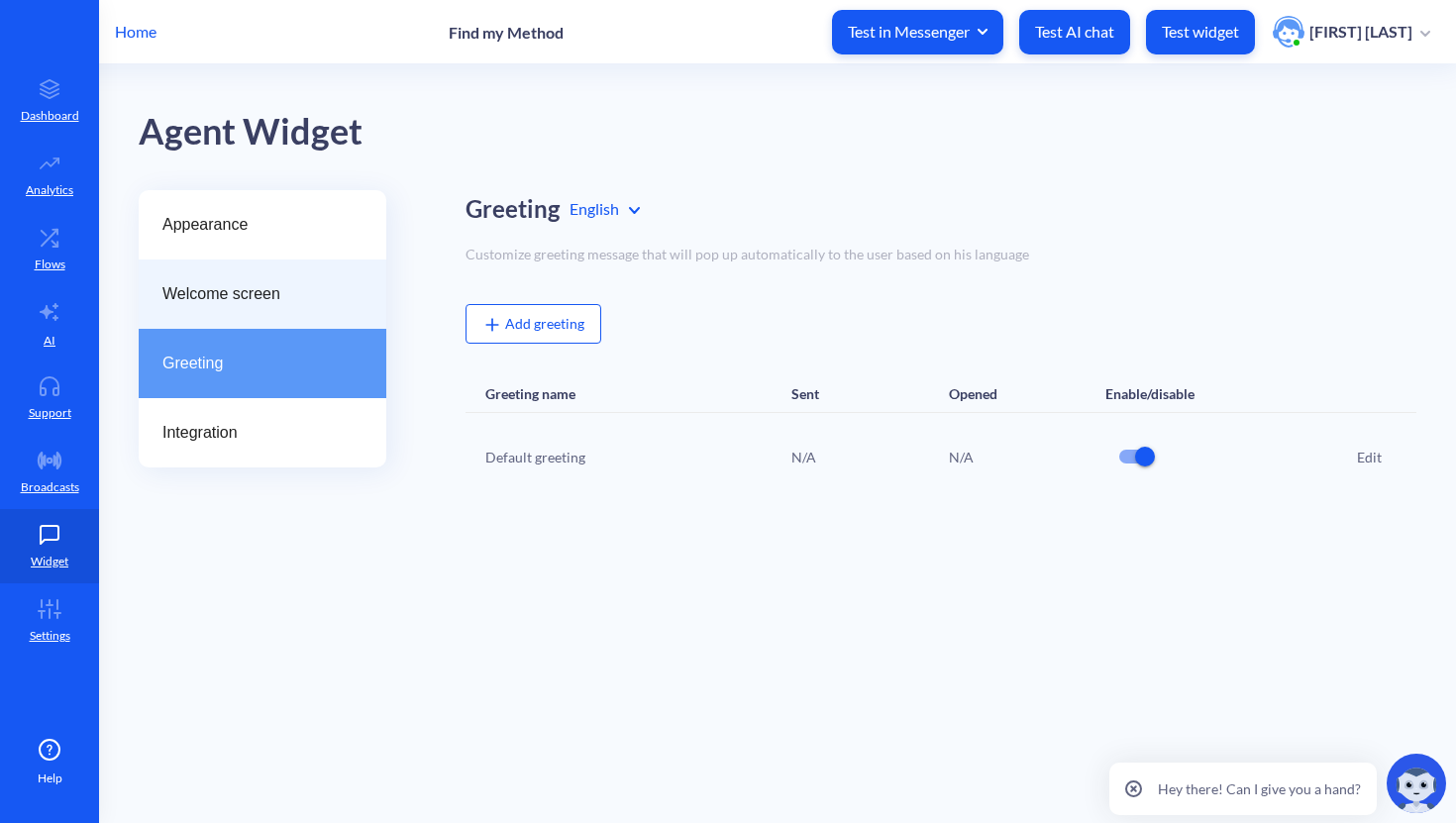 click on "Welcome screen" at bounding box center [262, 294] 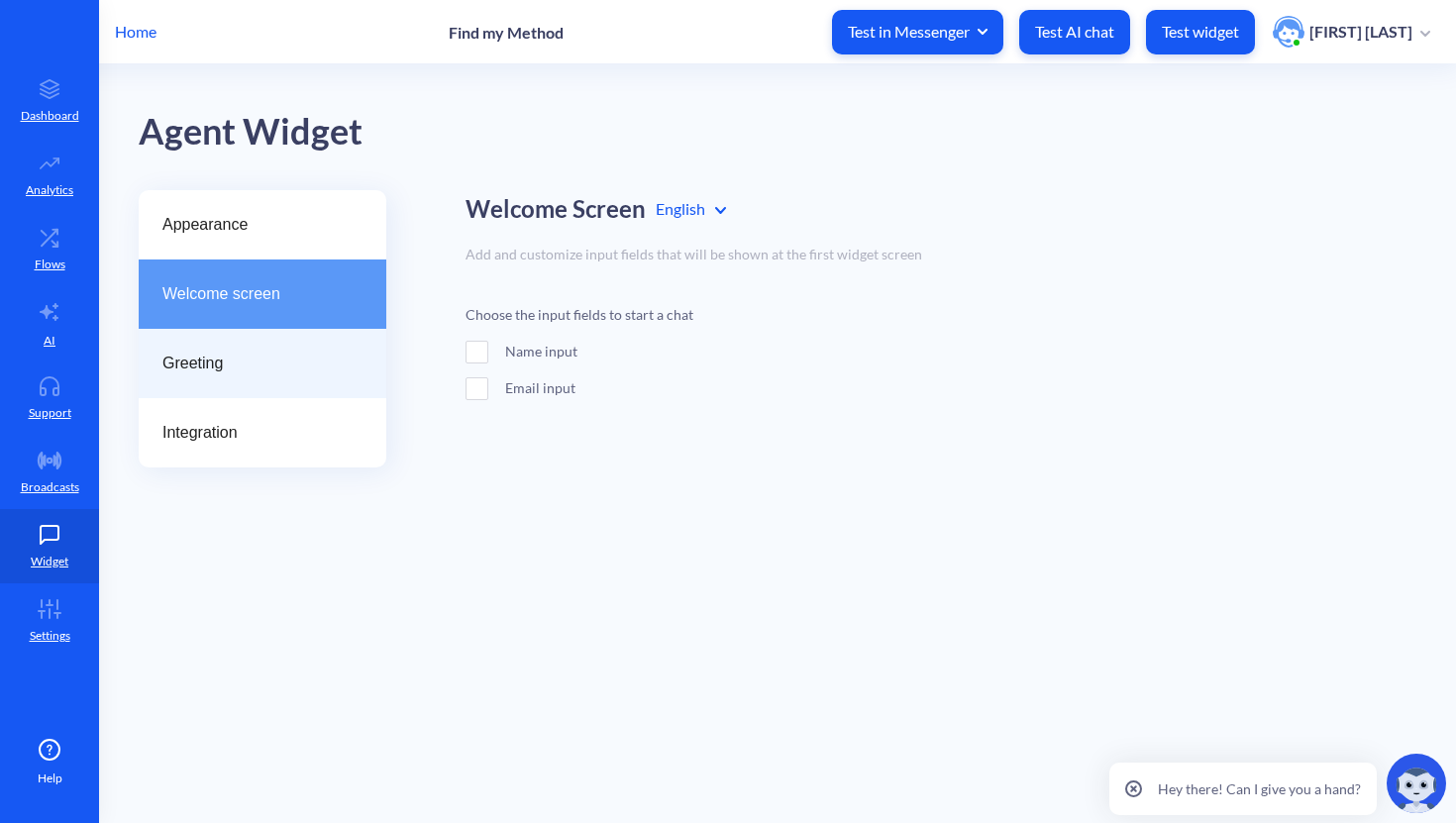 click on "Greeting" at bounding box center (255, 363) 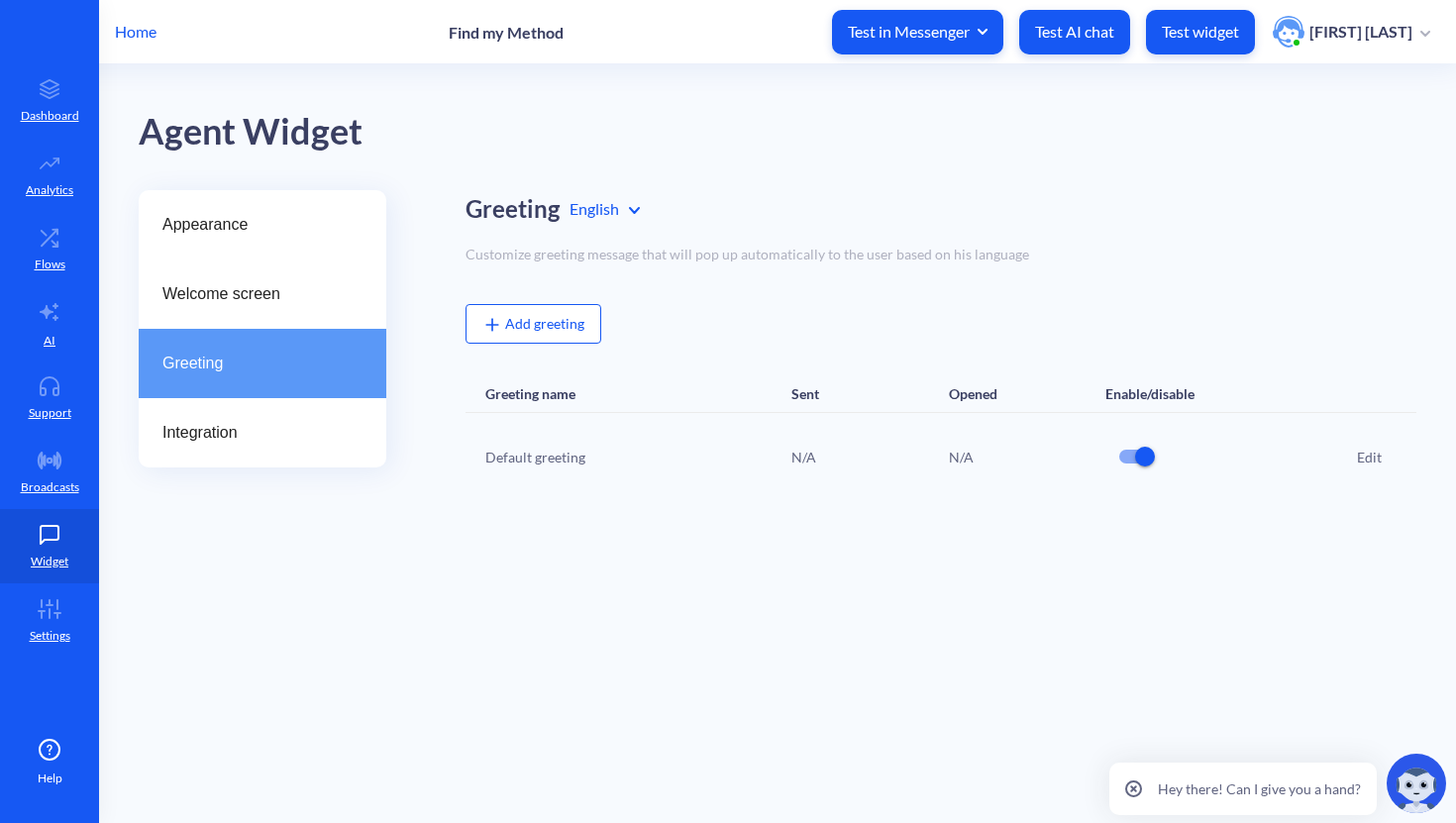 click on "Edit" at bounding box center (1369, 457) 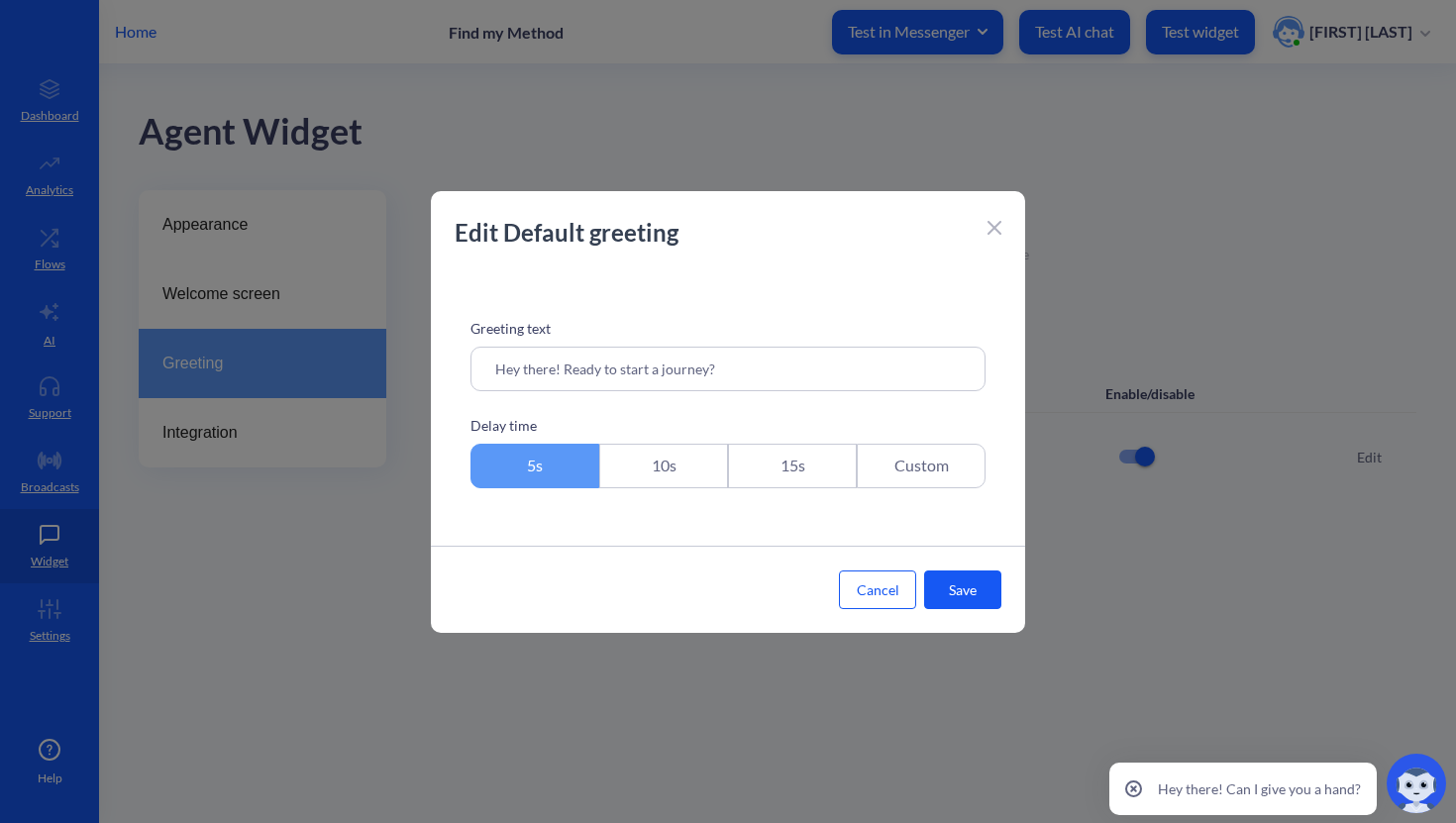 drag, startPoint x: 723, startPoint y: 372, endPoint x: 484, endPoint y: 373, distance: 239.00209 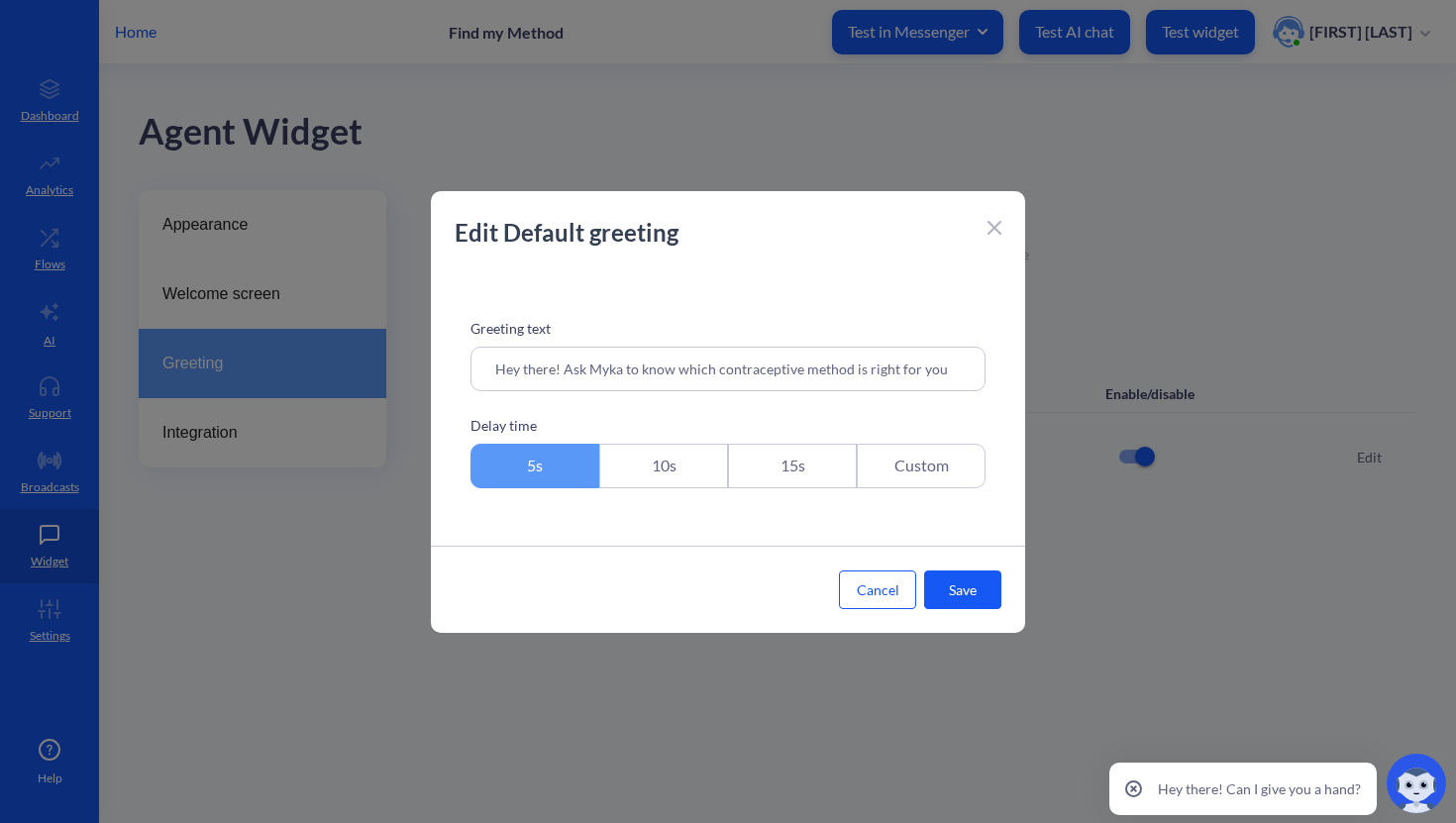 drag, startPoint x: 676, startPoint y: 370, endPoint x: 706, endPoint y: 411, distance: 50.803543 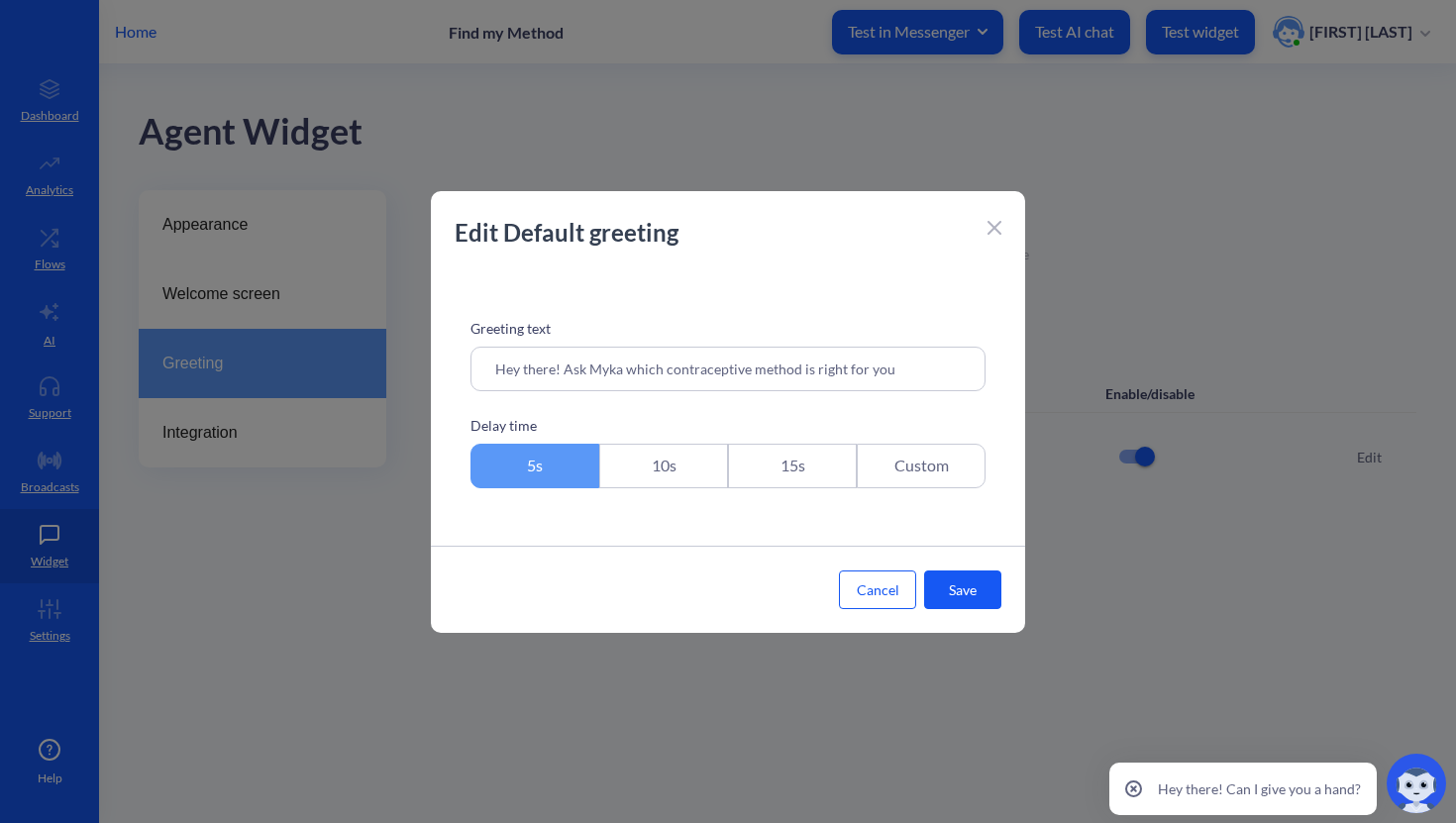 click on "Hey there! Ask Myka which contraceptive method is right for you" at bounding box center [728, 368] 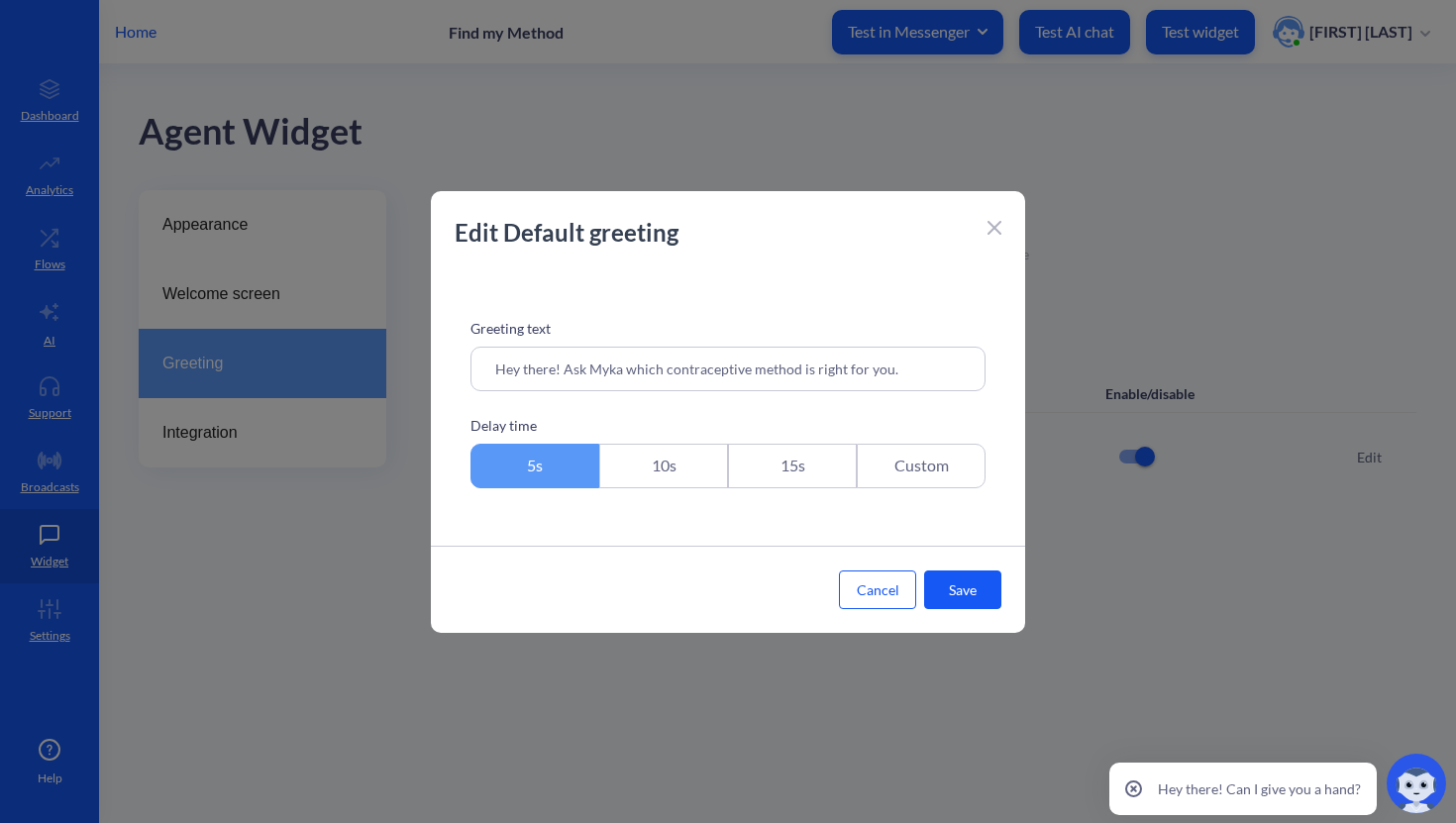type on "Hey there! Ask Myka which contraceptive method is right for you." 